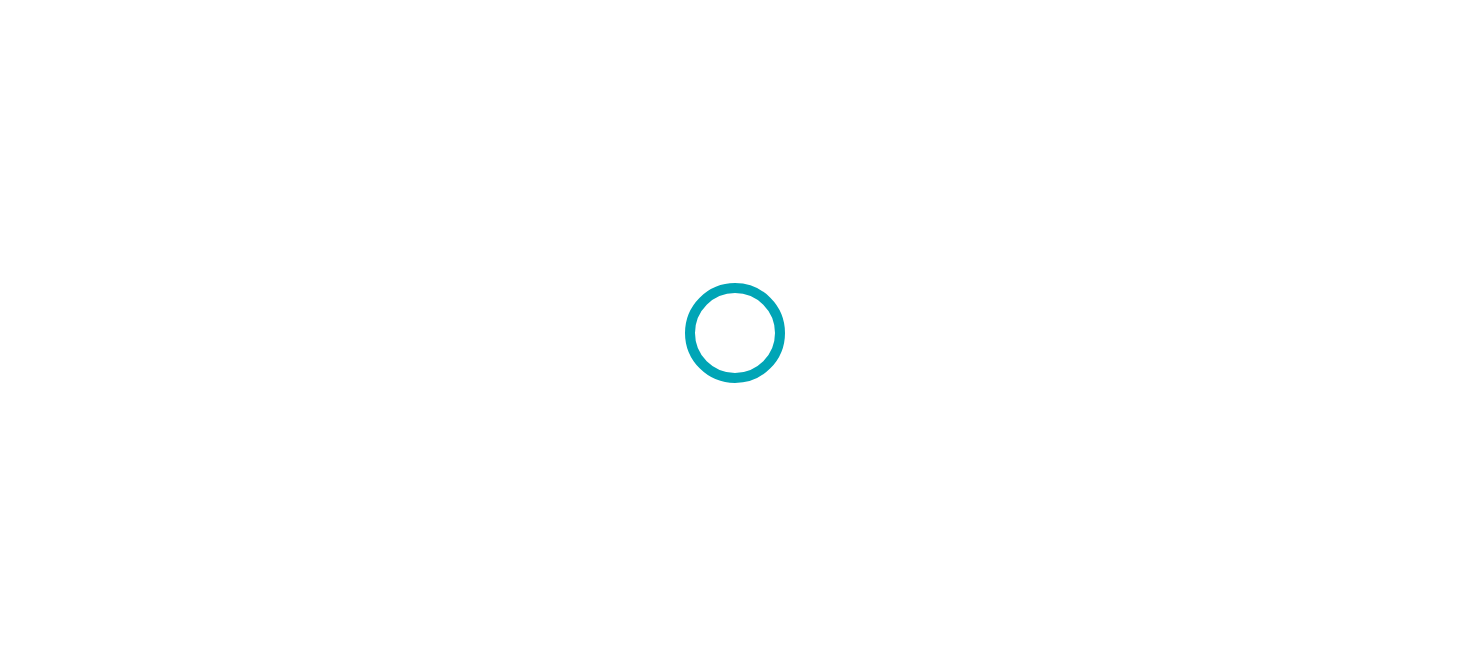 scroll, scrollTop: 0, scrollLeft: 0, axis: both 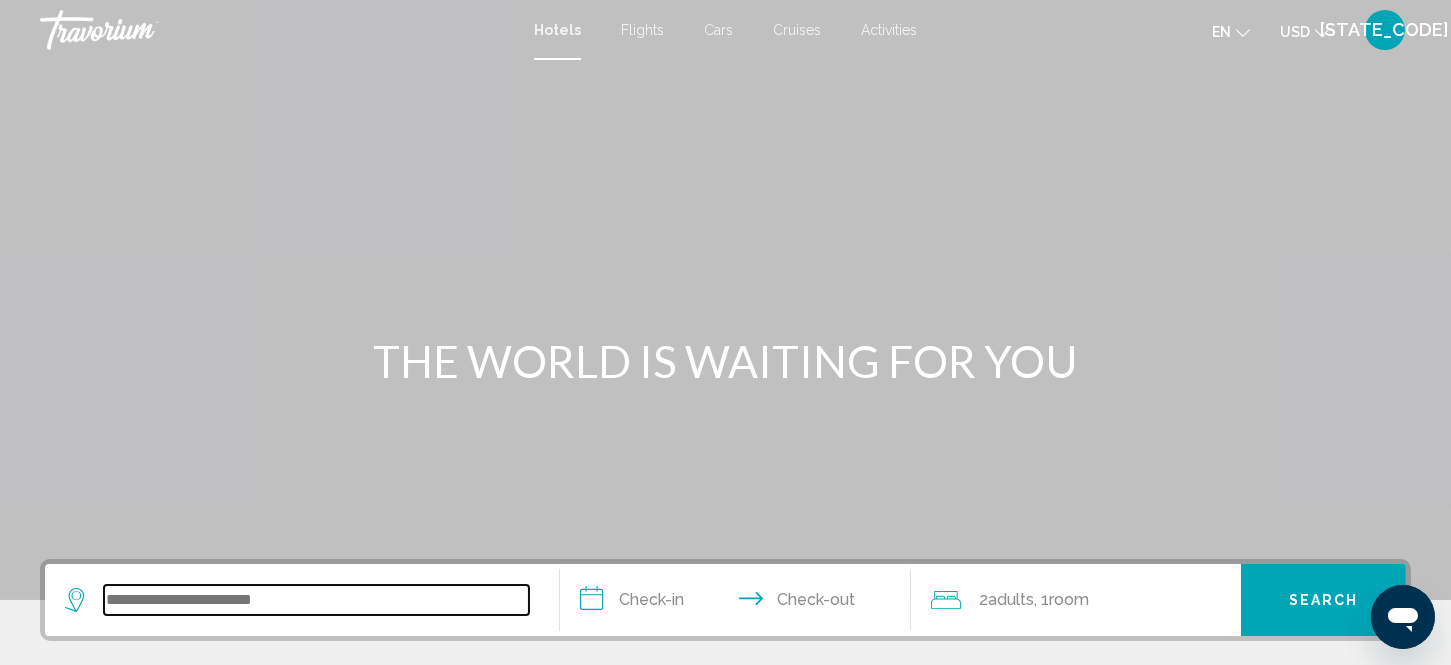 click at bounding box center [316, 600] 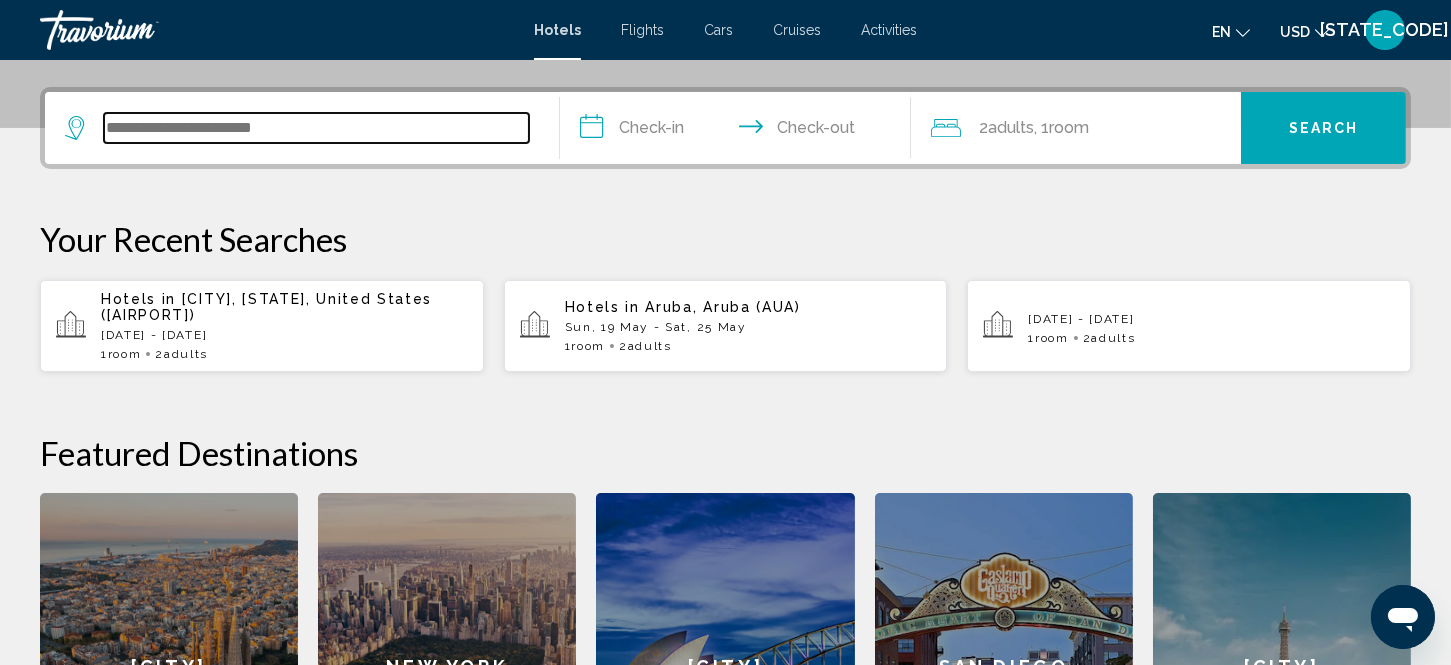 scroll, scrollTop: 493, scrollLeft: 0, axis: vertical 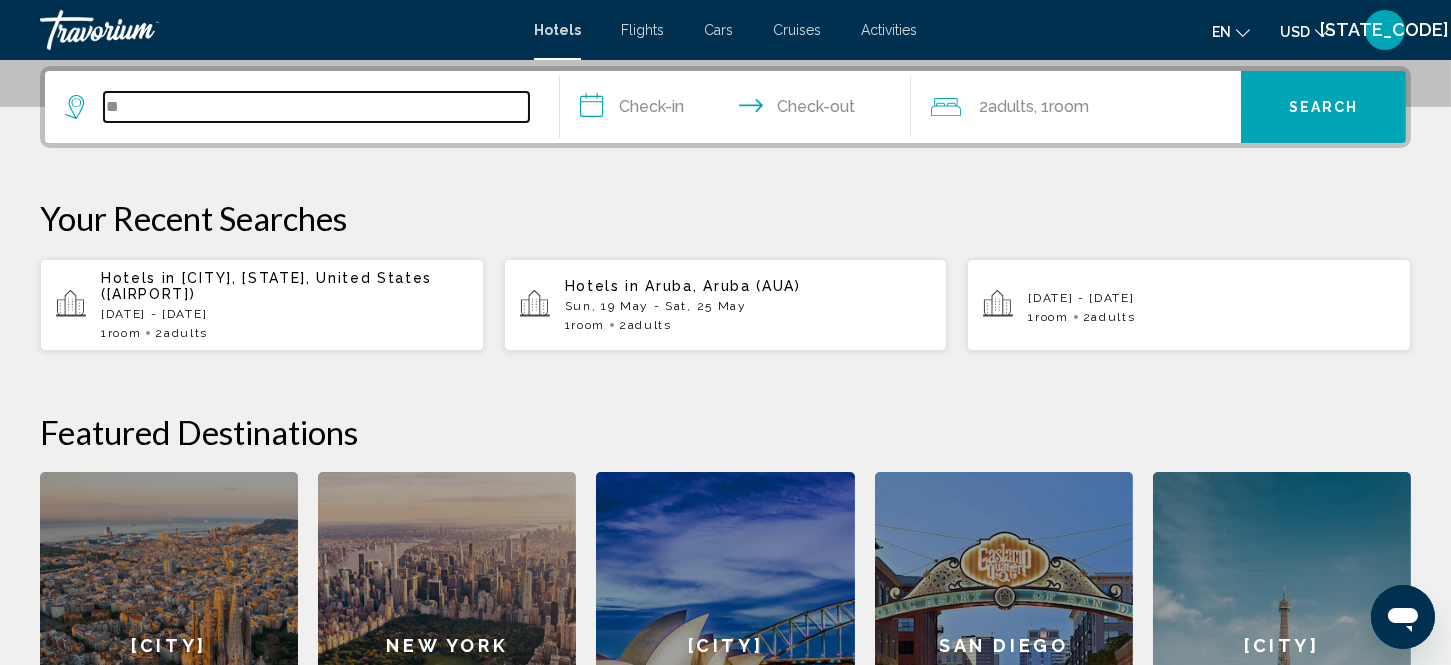 type on "*" 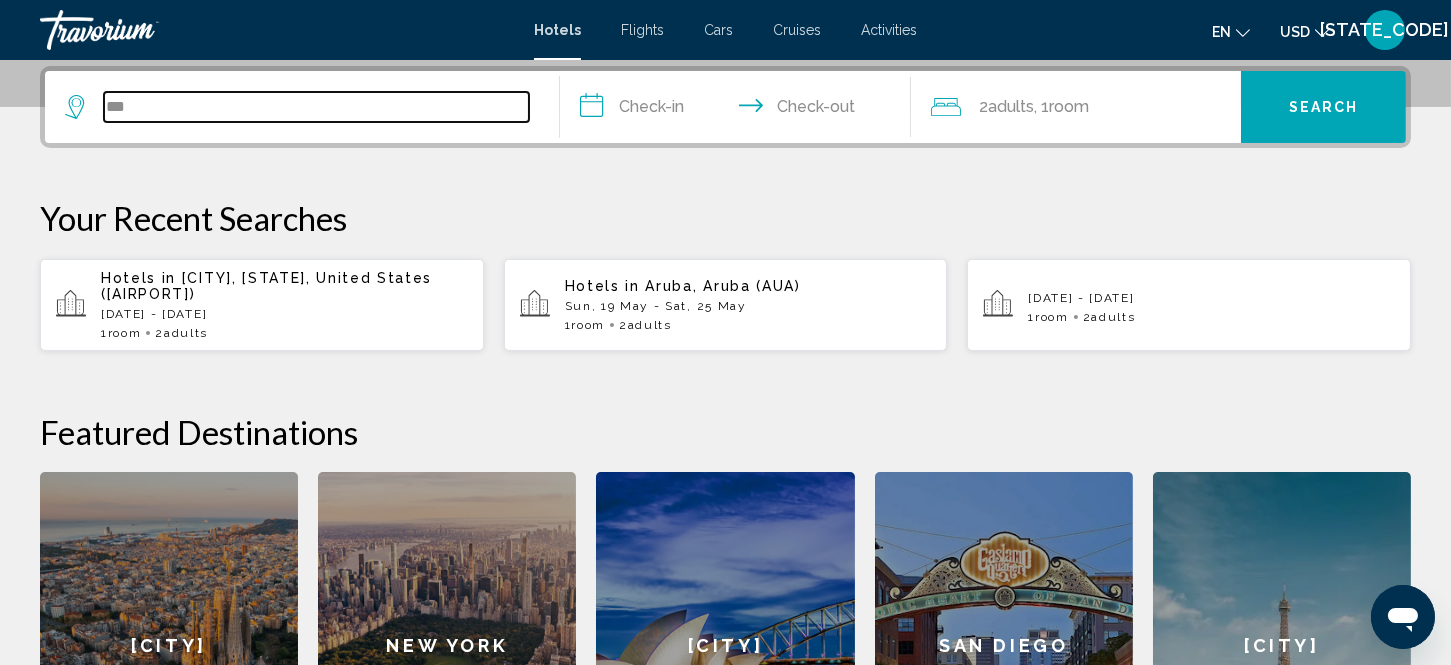 type on "***" 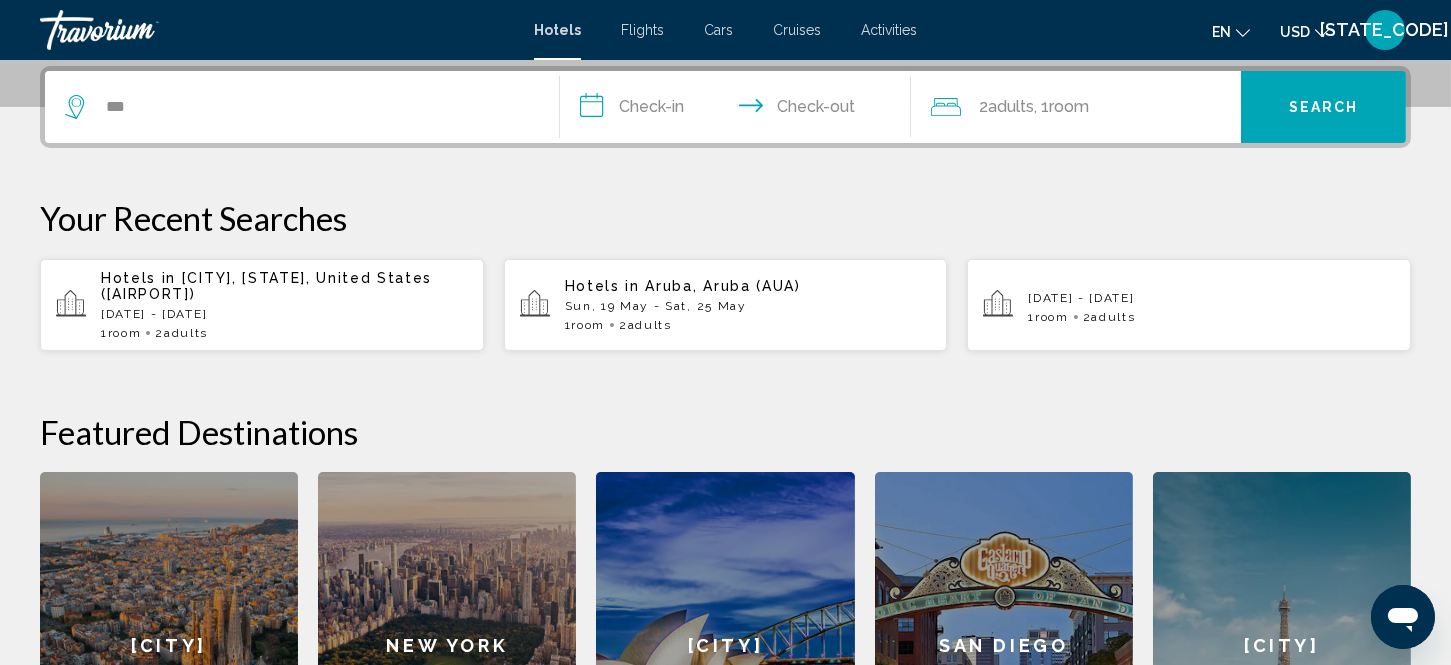 click on "[DATE] - [DATE]" at bounding box center (284, 314) 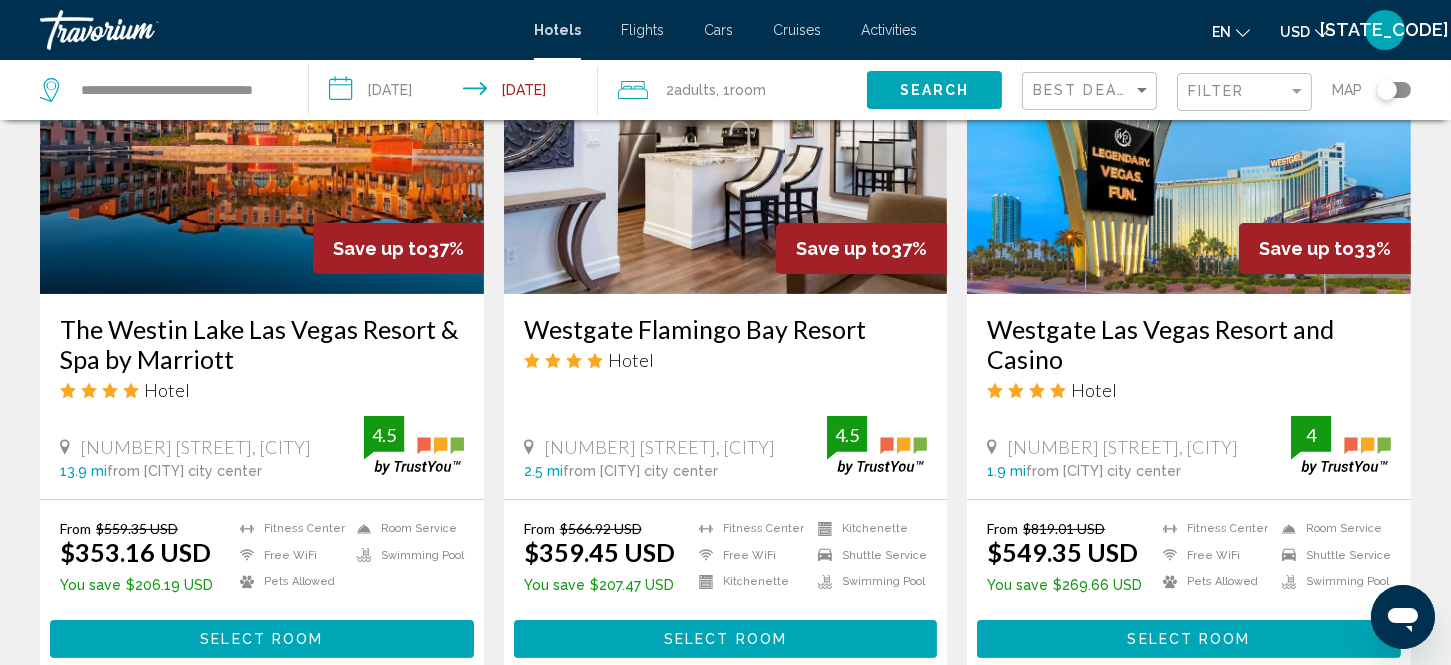 scroll, scrollTop: 933, scrollLeft: 0, axis: vertical 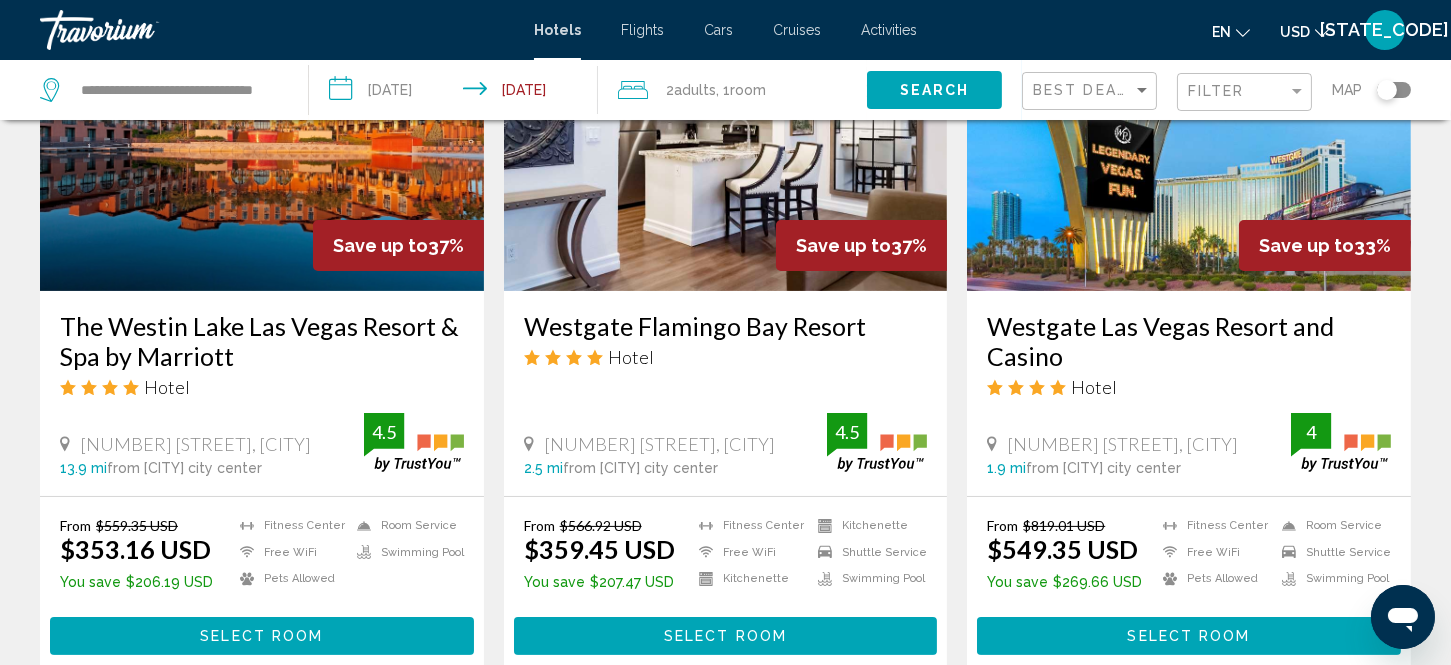 click at bounding box center [1189, 131] 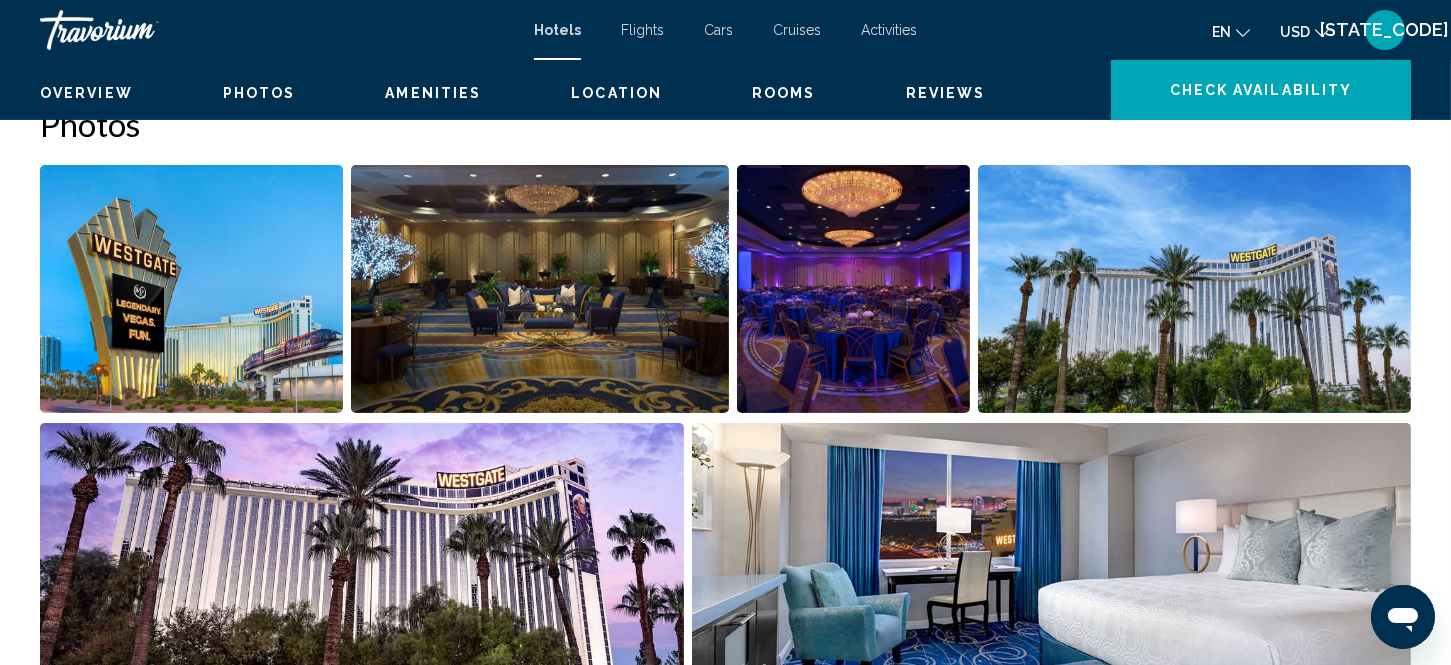 scroll, scrollTop: 26, scrollLeft: 0, axis: vertical 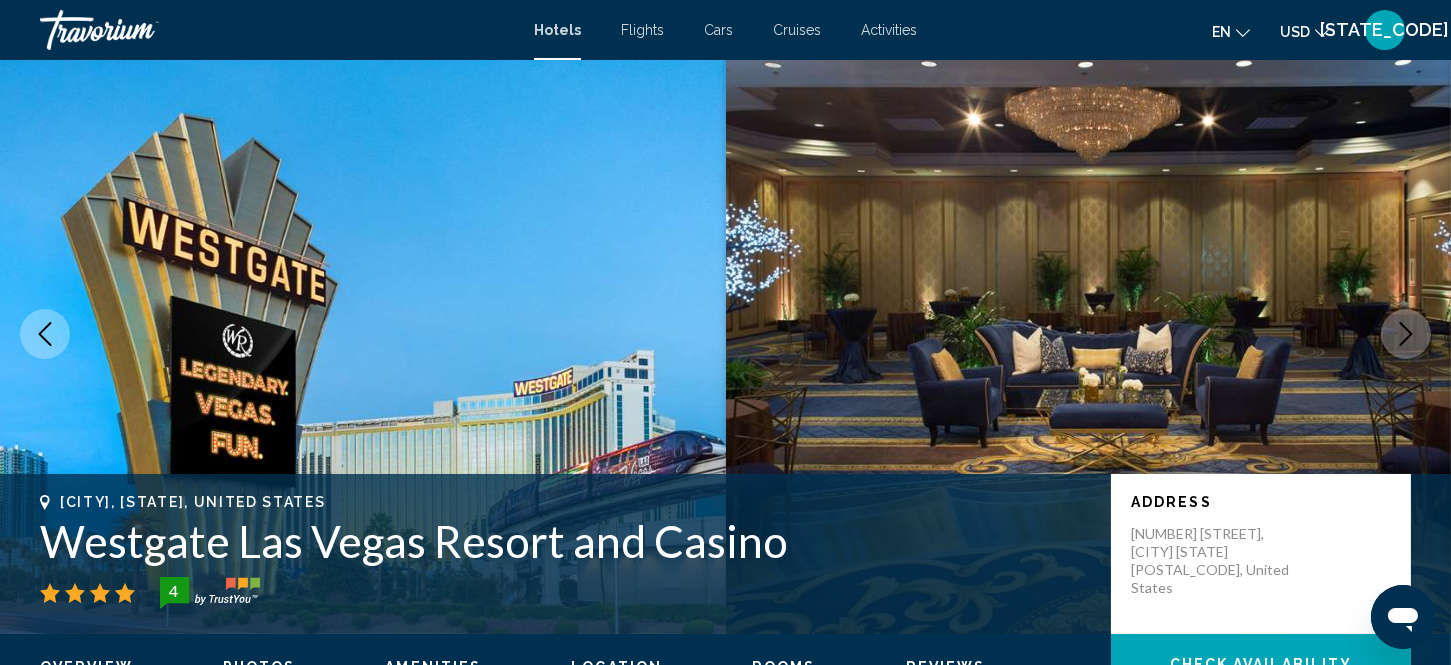 type 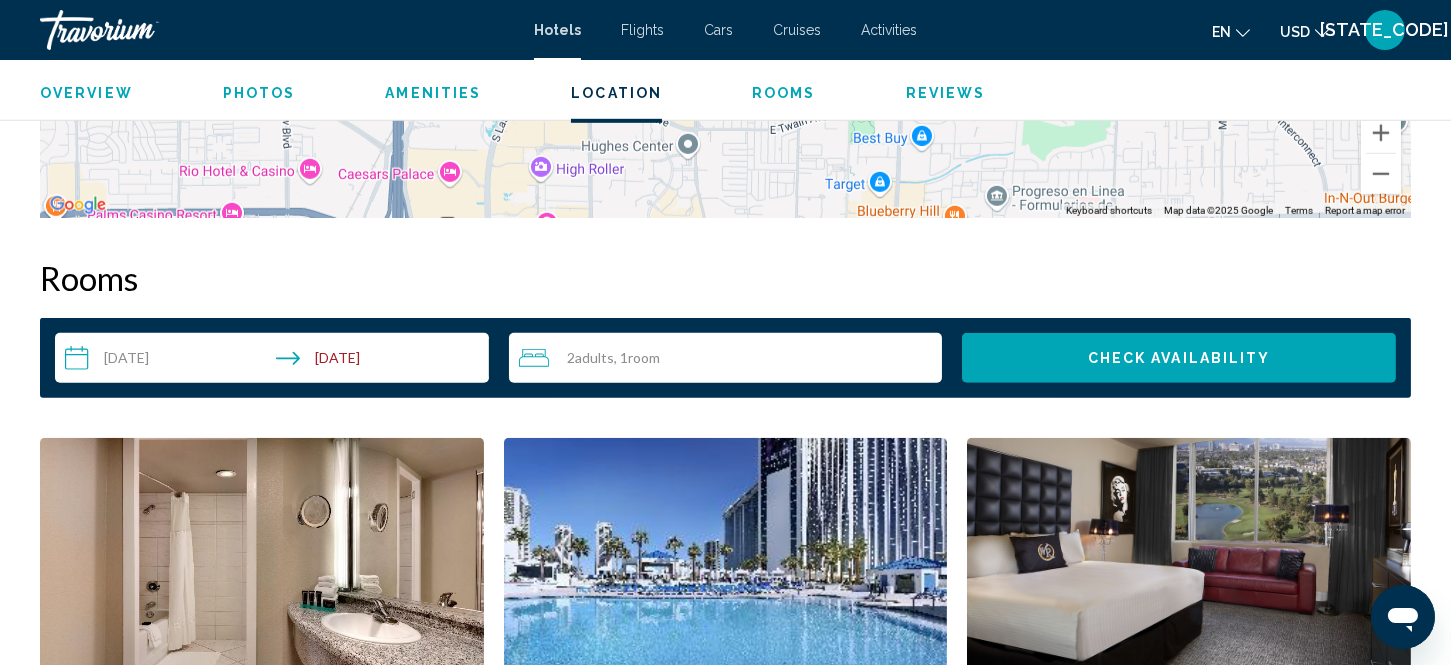 scroll, scrollTop: 2336, scrollLeft: 0, axis: vertical 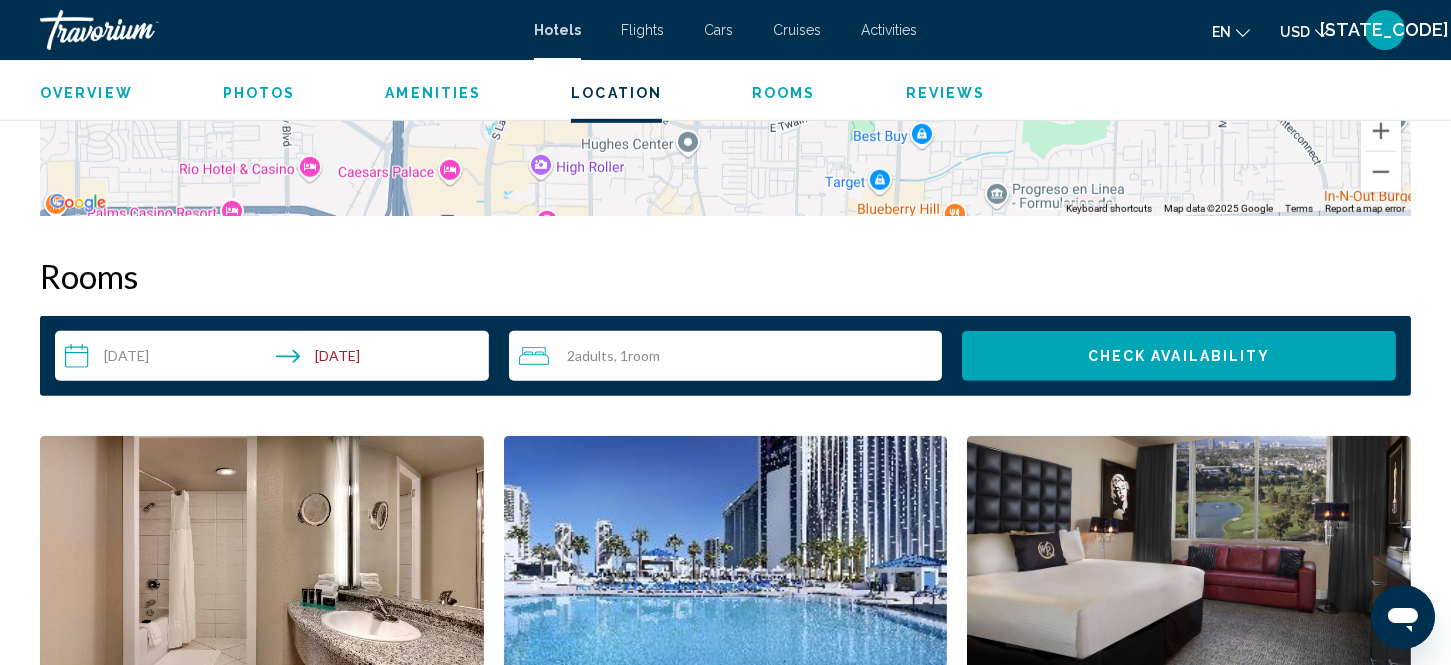 click on "**********" at bounding box center [276, 359] 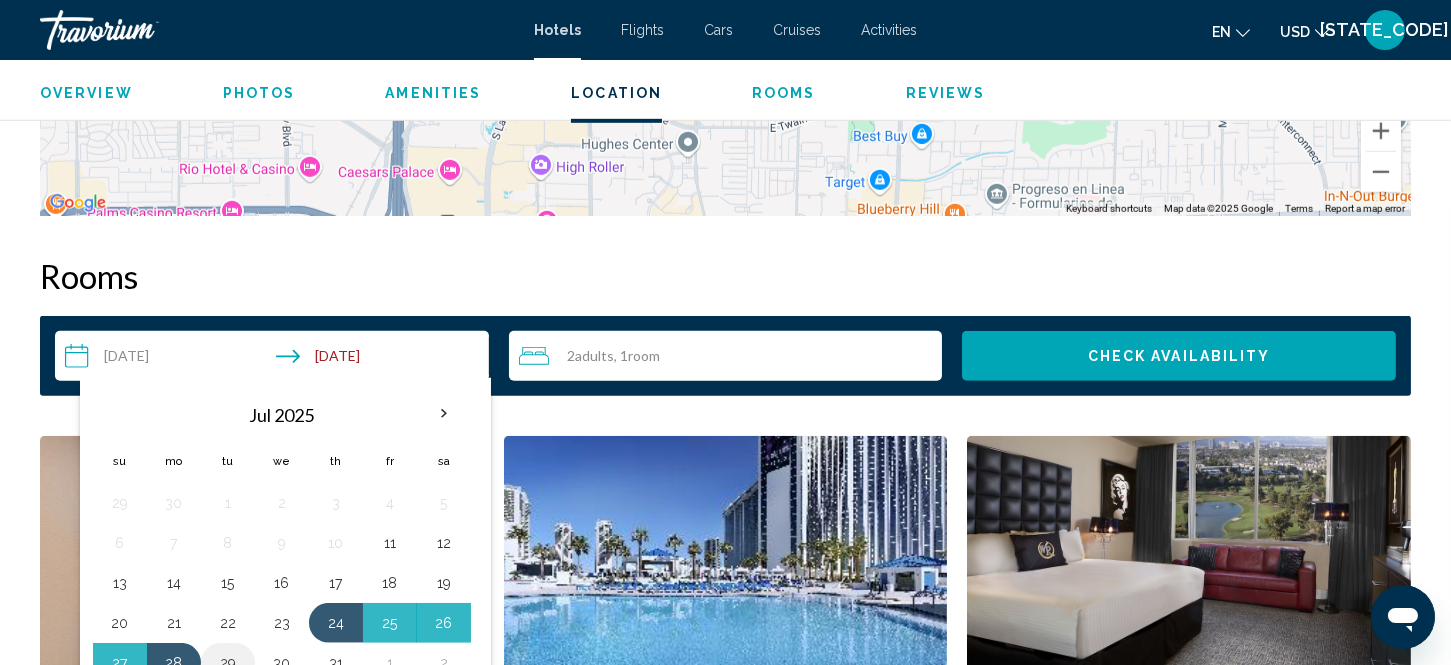 click on "29" at bounding box center (228, 663) 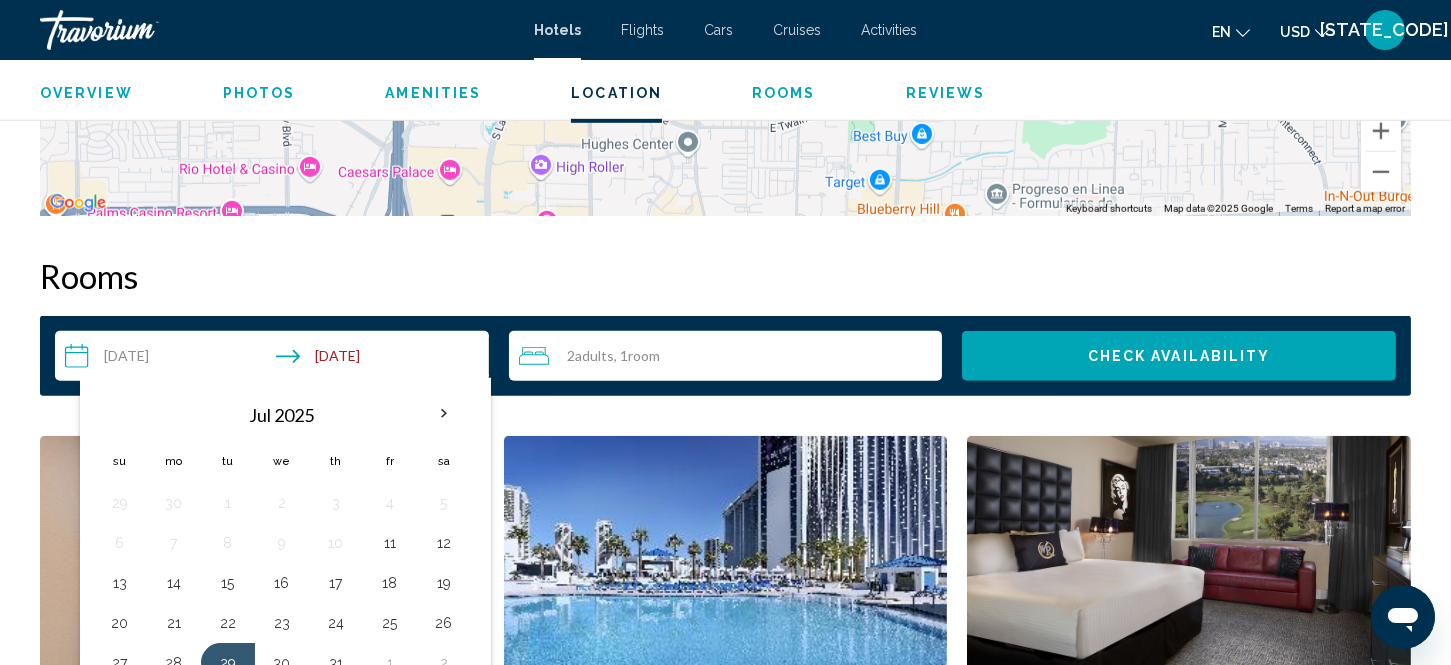 click on "Rooms" at bounding box center [725, 276] 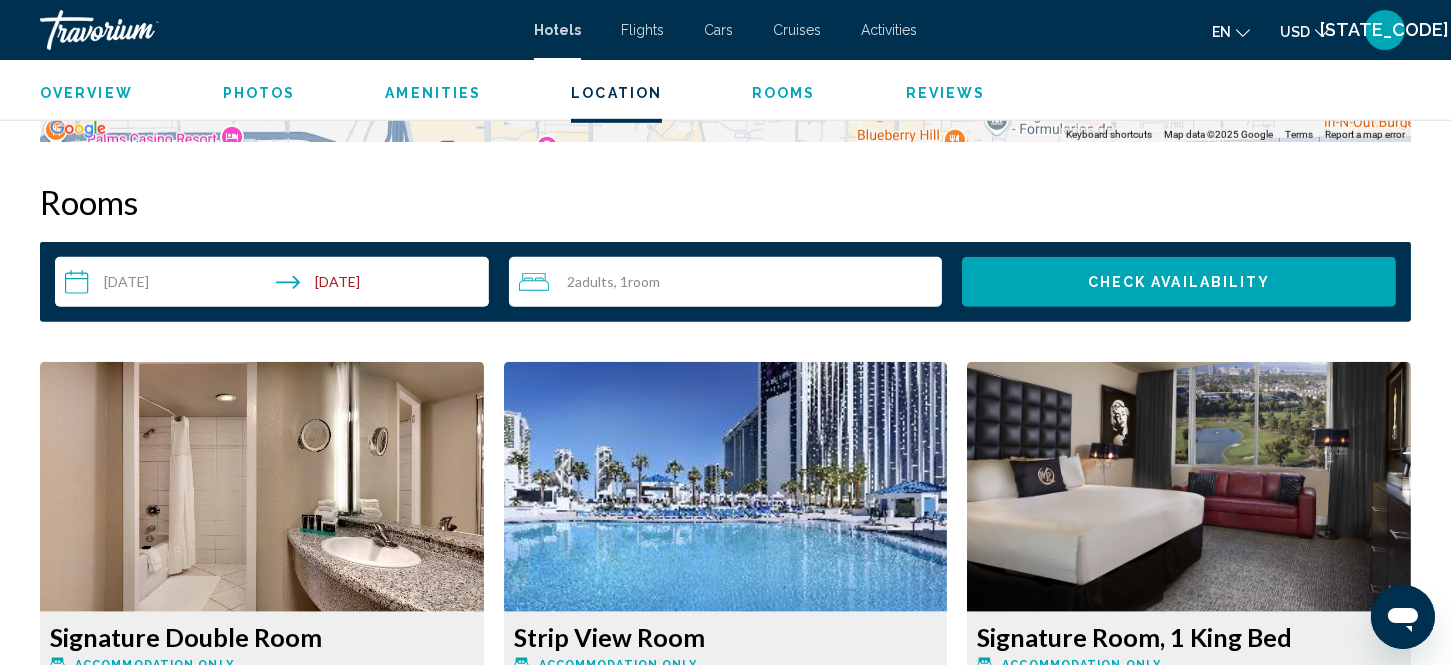 scroll, scrollTop: 2425, scrollLeft: 0, axis: vertical 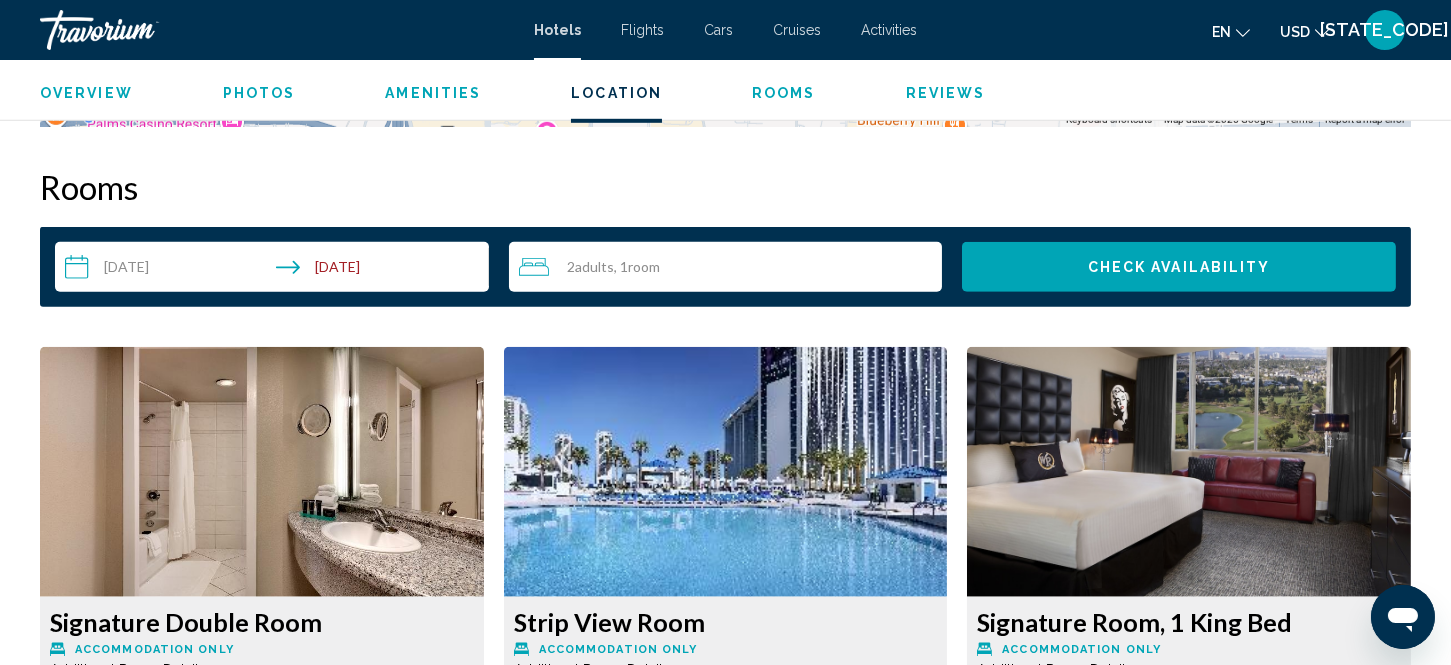 click on "**********" at bounding box center (276, 270) 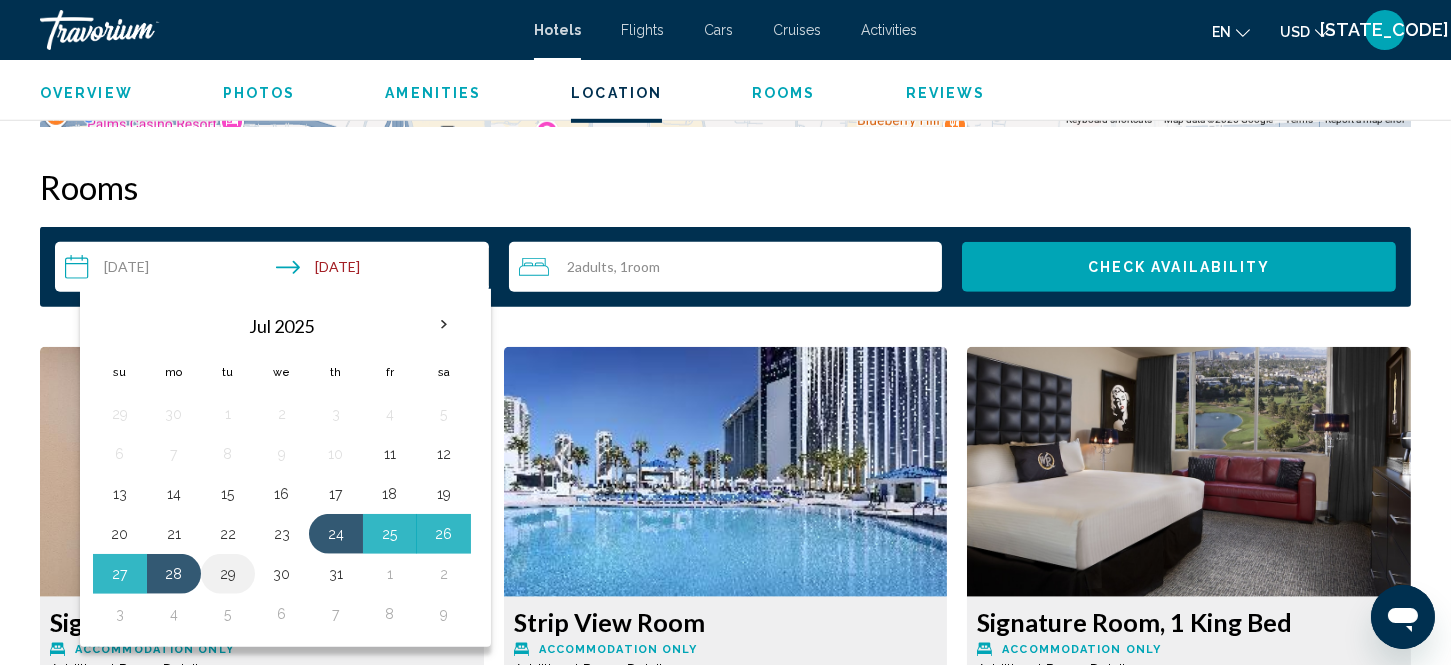 click on "29" at bounding box center [228, 574] 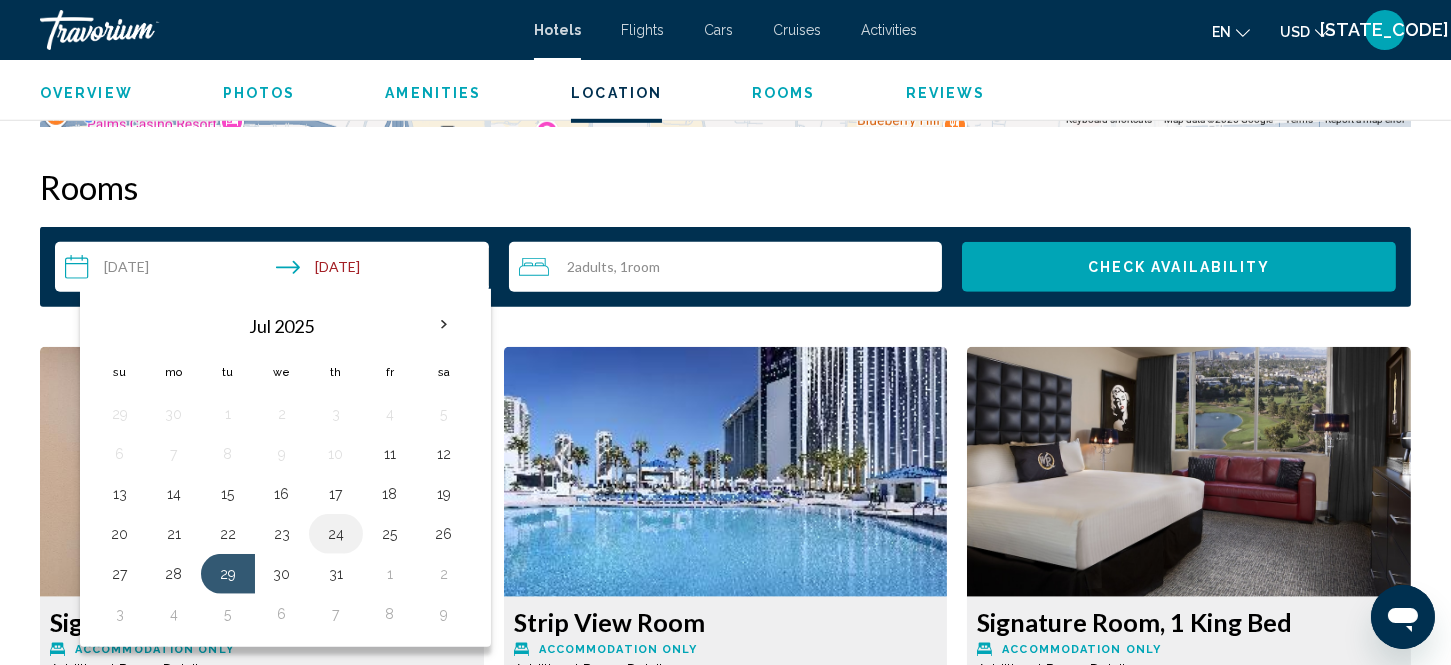 click on "24" at bounding box center [336, 534] 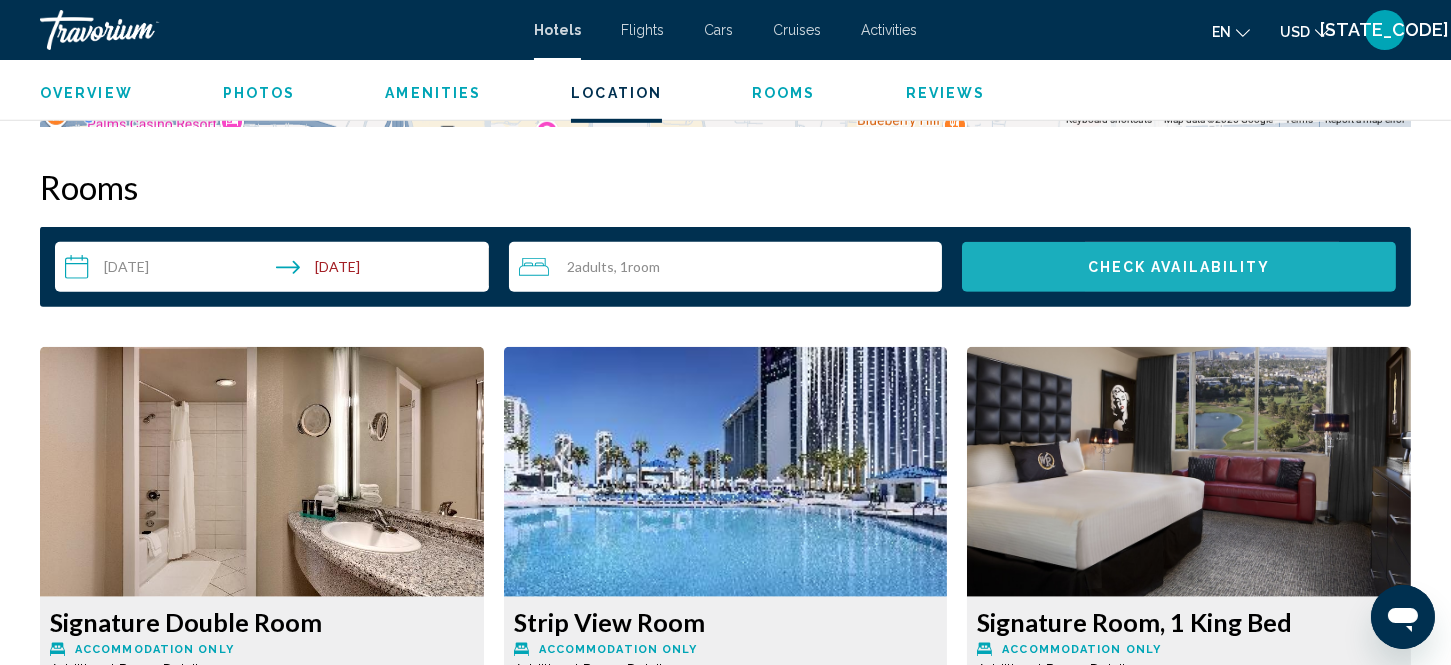 click on "Check Availability" at bounding box center [1179, 268] 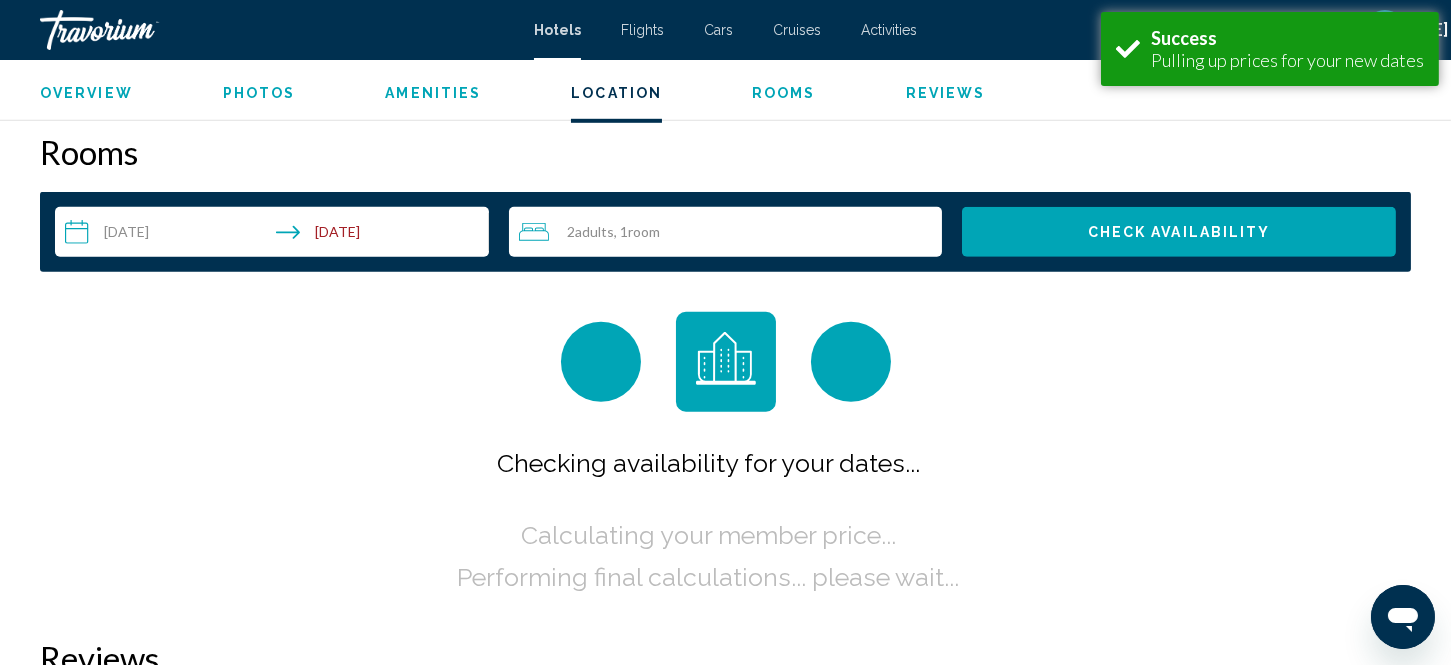 scroll, scrollTop: 2471, scrollLeft: 0, axis: vertical 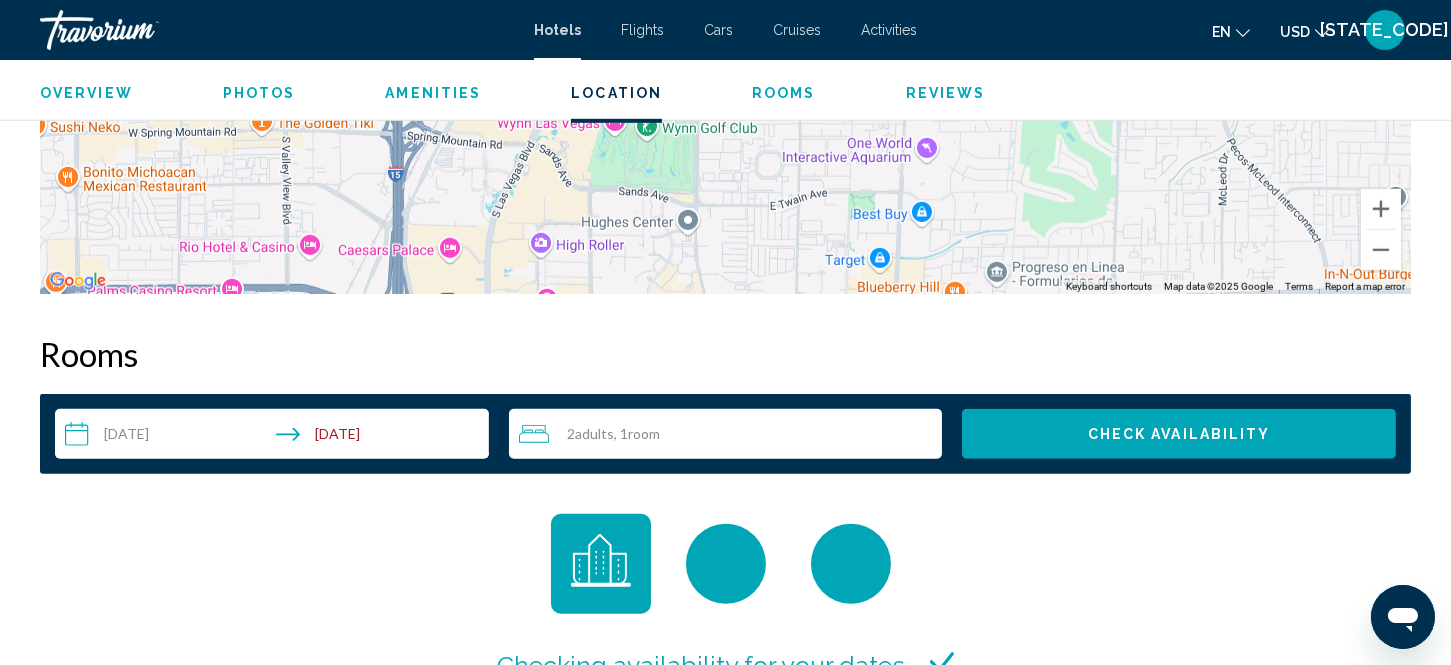 type 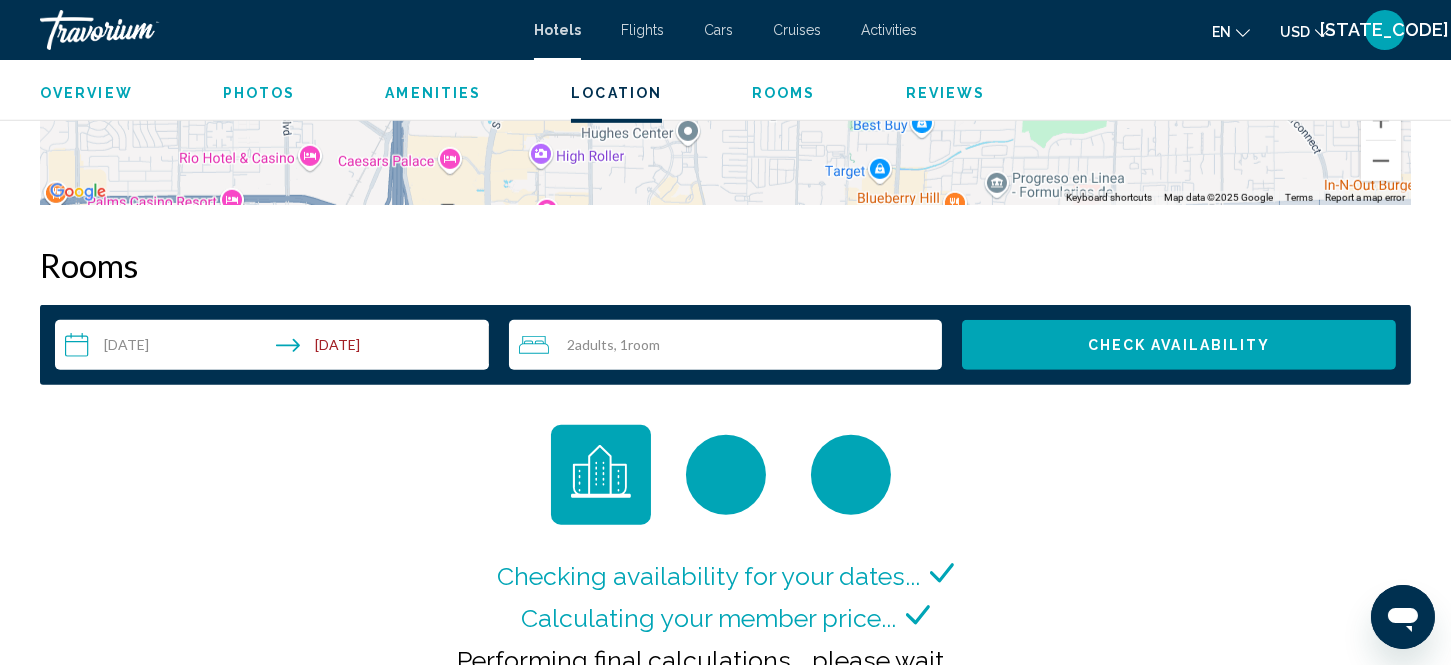 scroll, scrollTop: 2392, scrollLeft: 0, axis: vertical 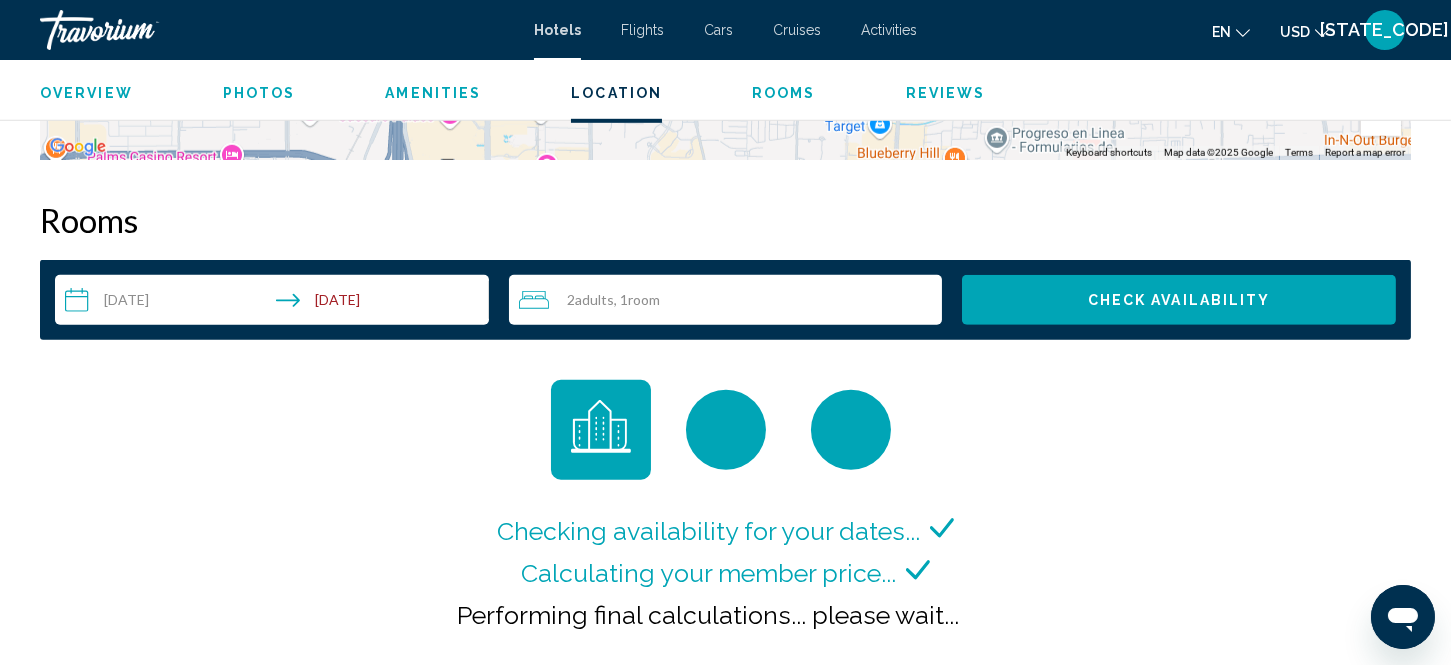 click on "**********" at bounding box center (276, 303) 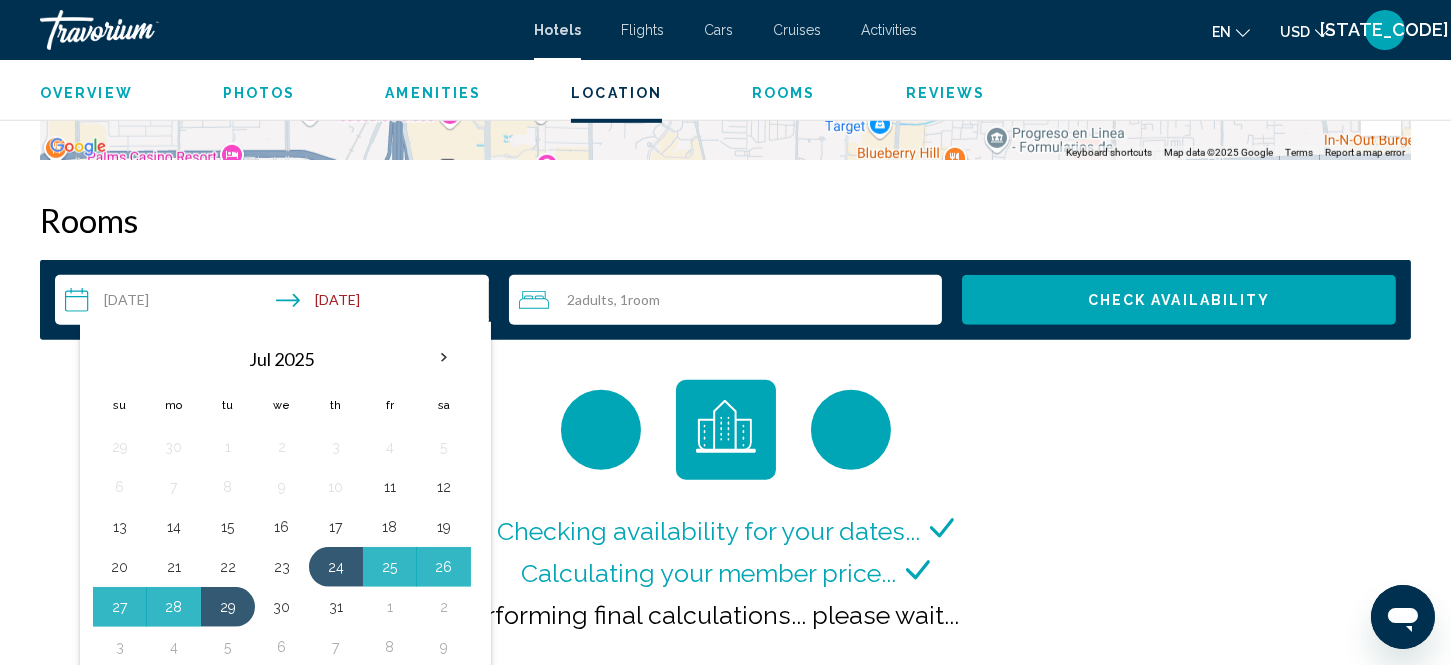 click on "Rooms" at bounding box center (725, 220) 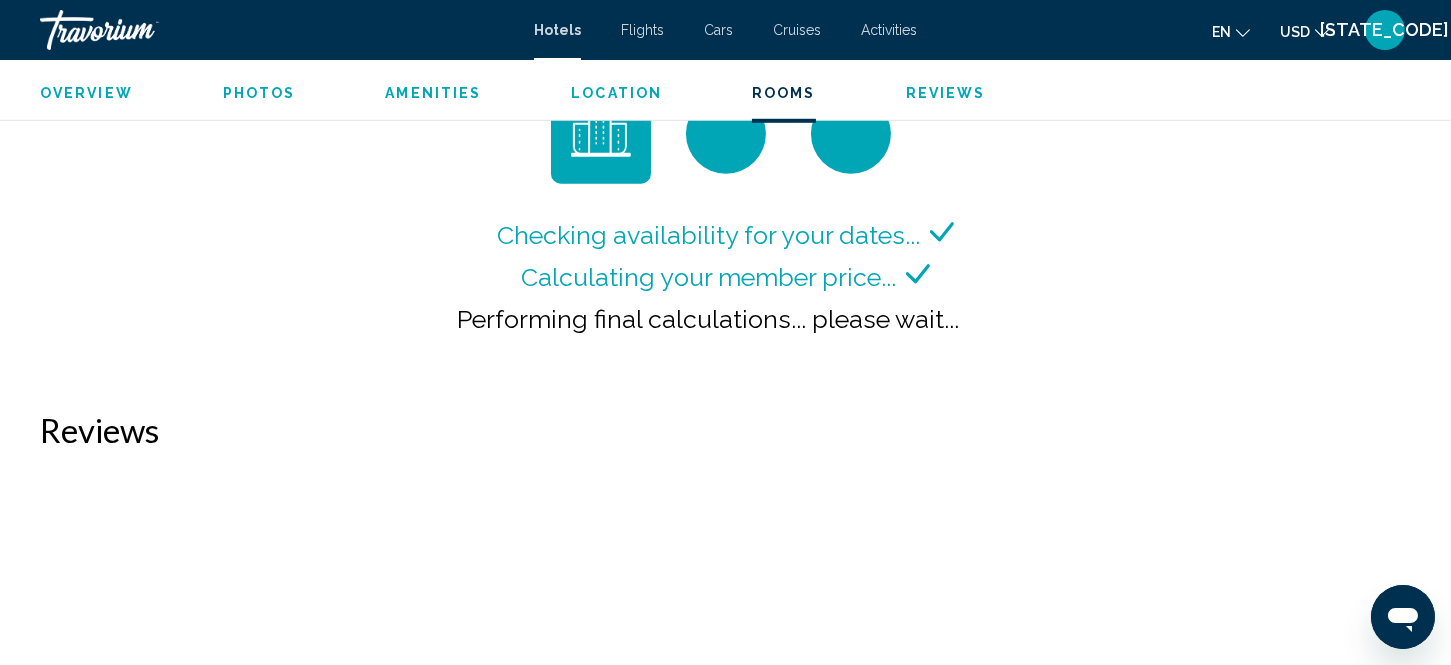 scroll, scrollTop: 2717, scrollLeft: 0, axis: vertical 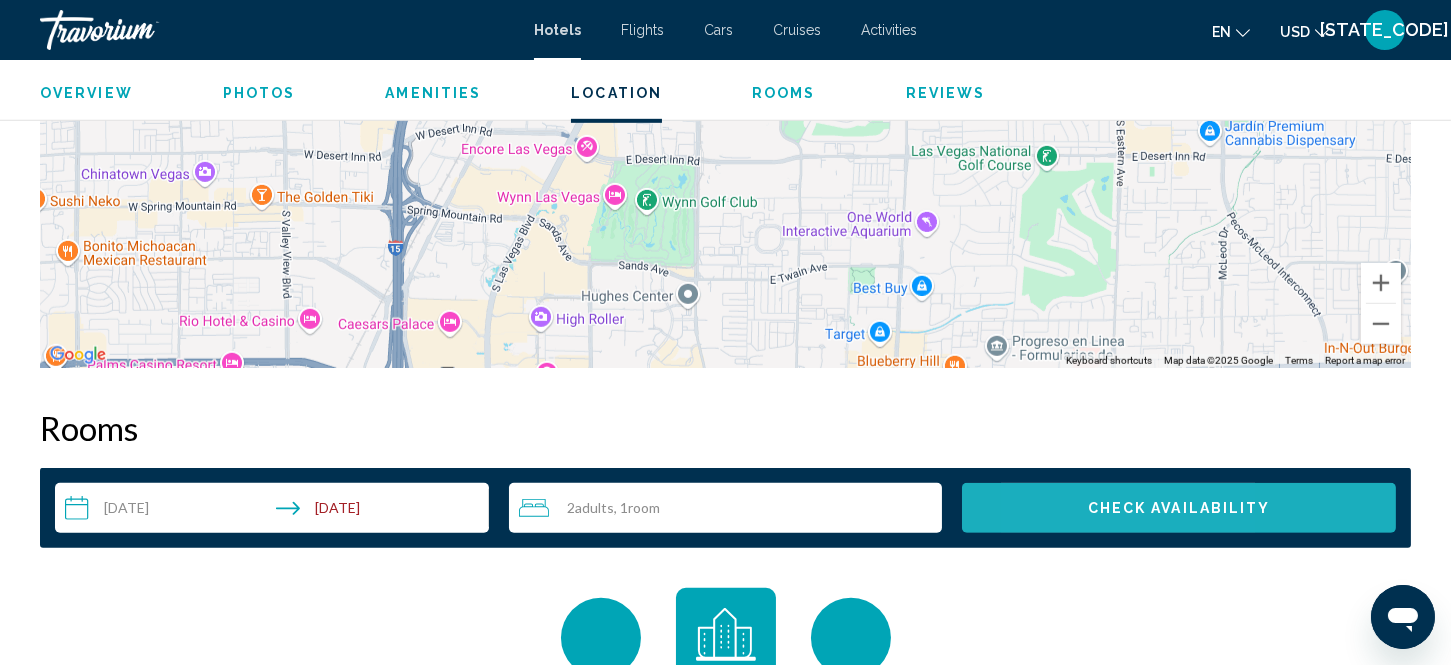 click on "Check Availability" at bounding box center (1179, 508) 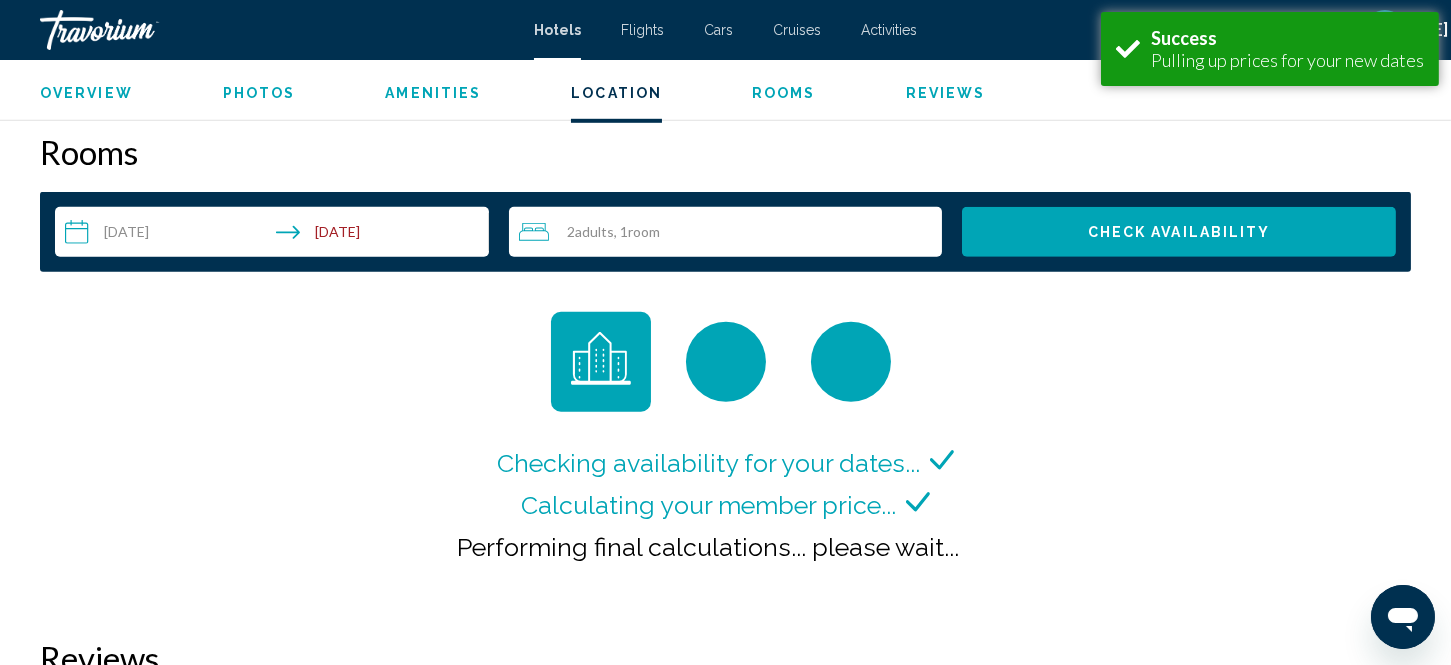 scroll, scrollTop: 2471, scrollLeft: 0, axis: vertical 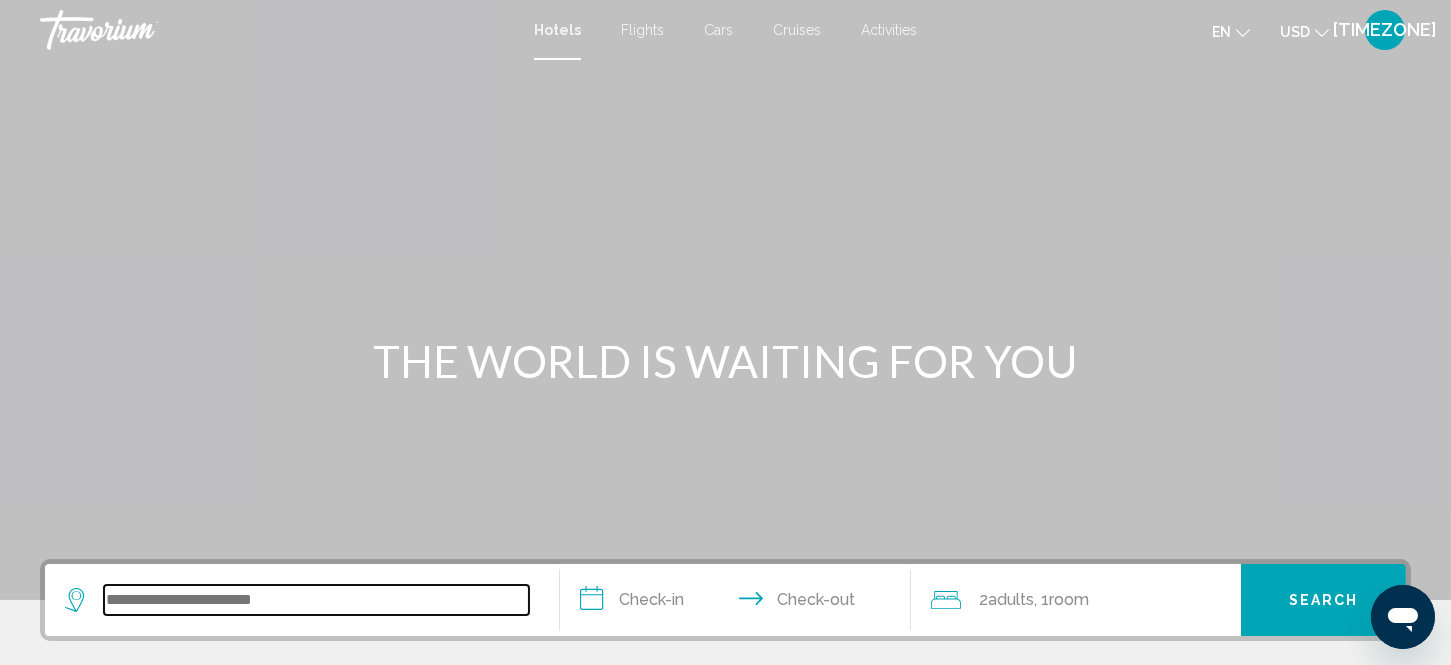 click at bounding box center [316, 600] 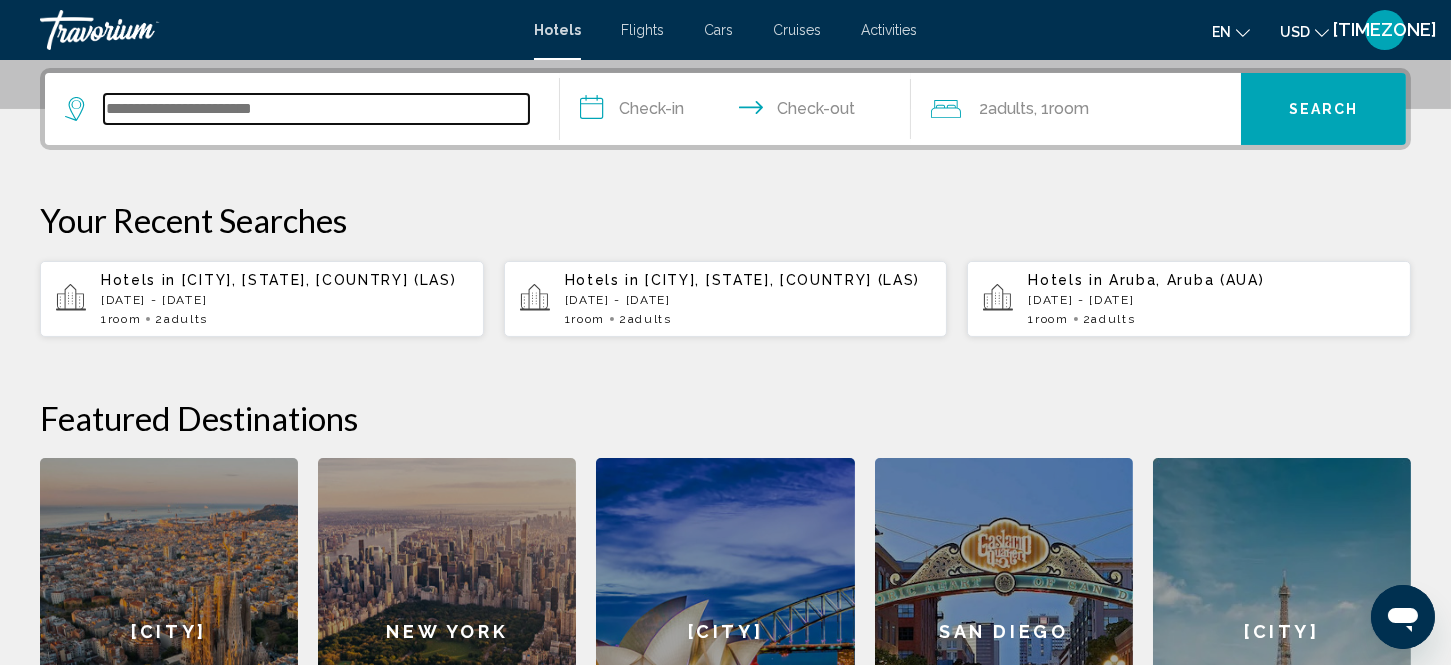 scroll, scrollTop: 493, scrollLeft: 0, axis: vertical 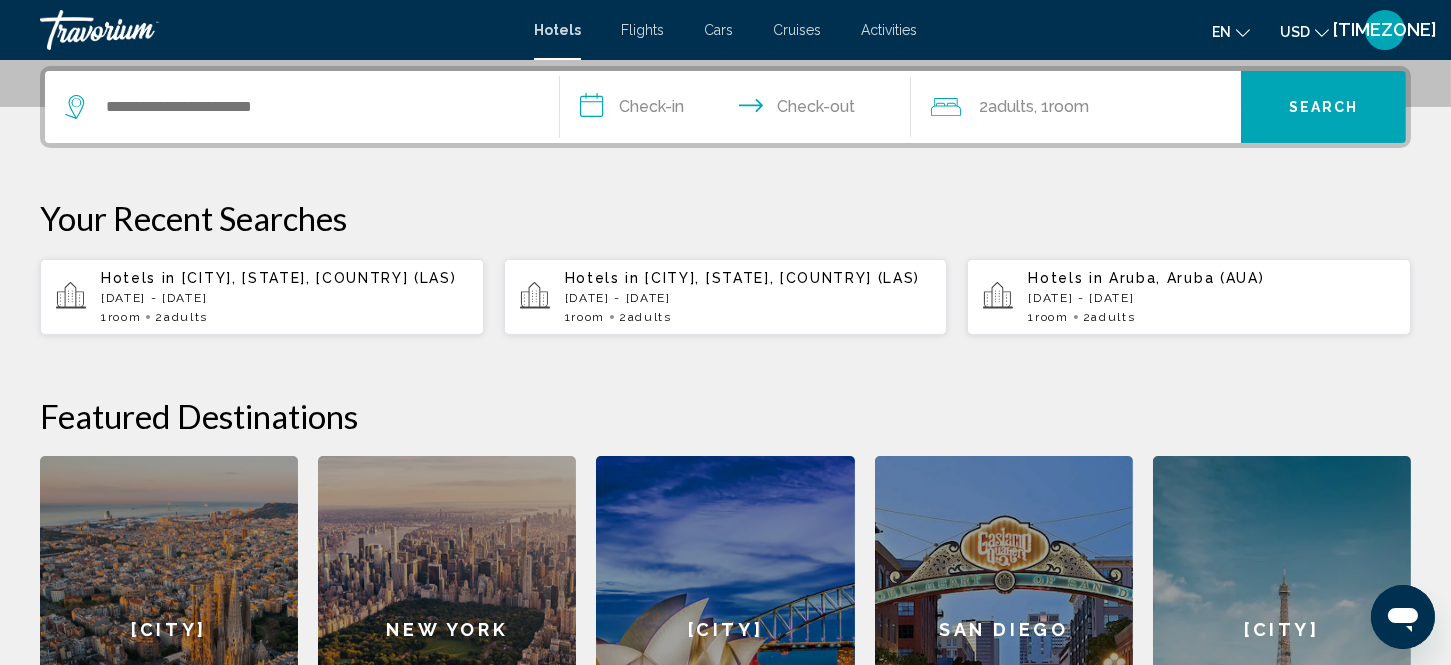 click on "[DATE] - [DATE]" at bounding box center (284, 298) 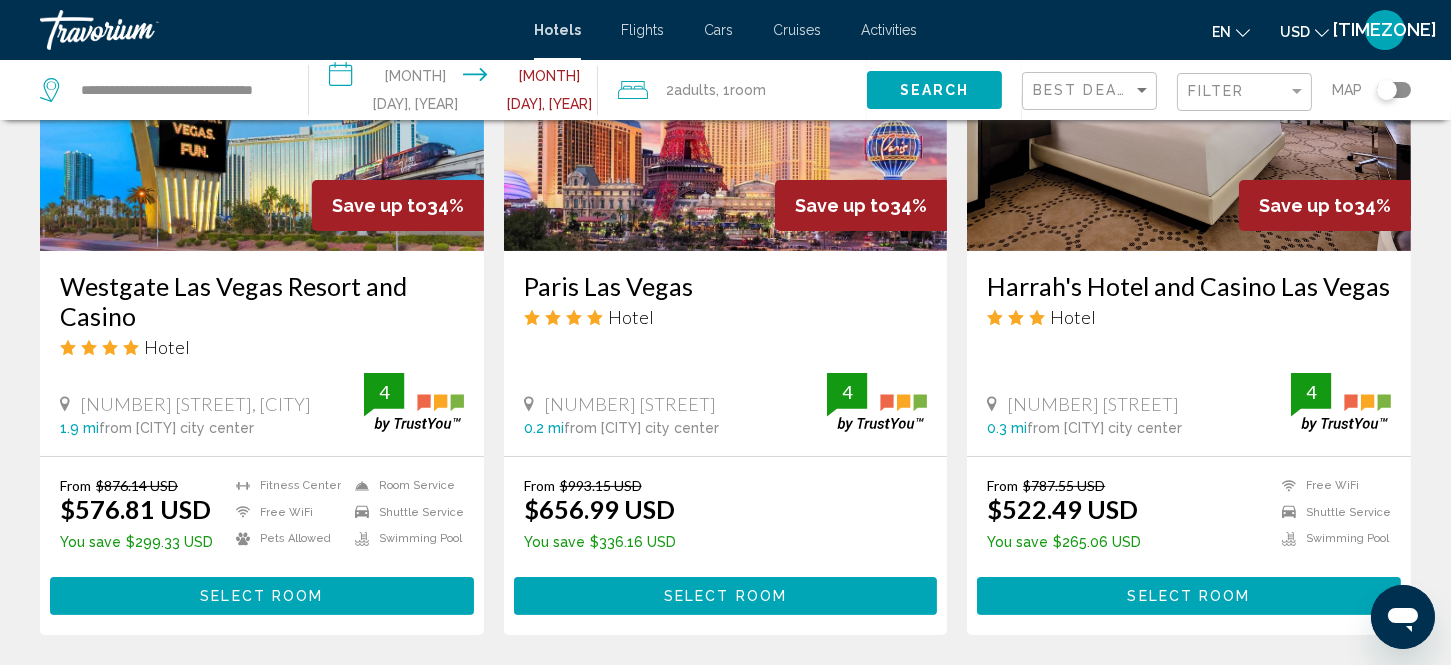scroll, scrollTop: 977, scrollLeft: 0, axis: vertical 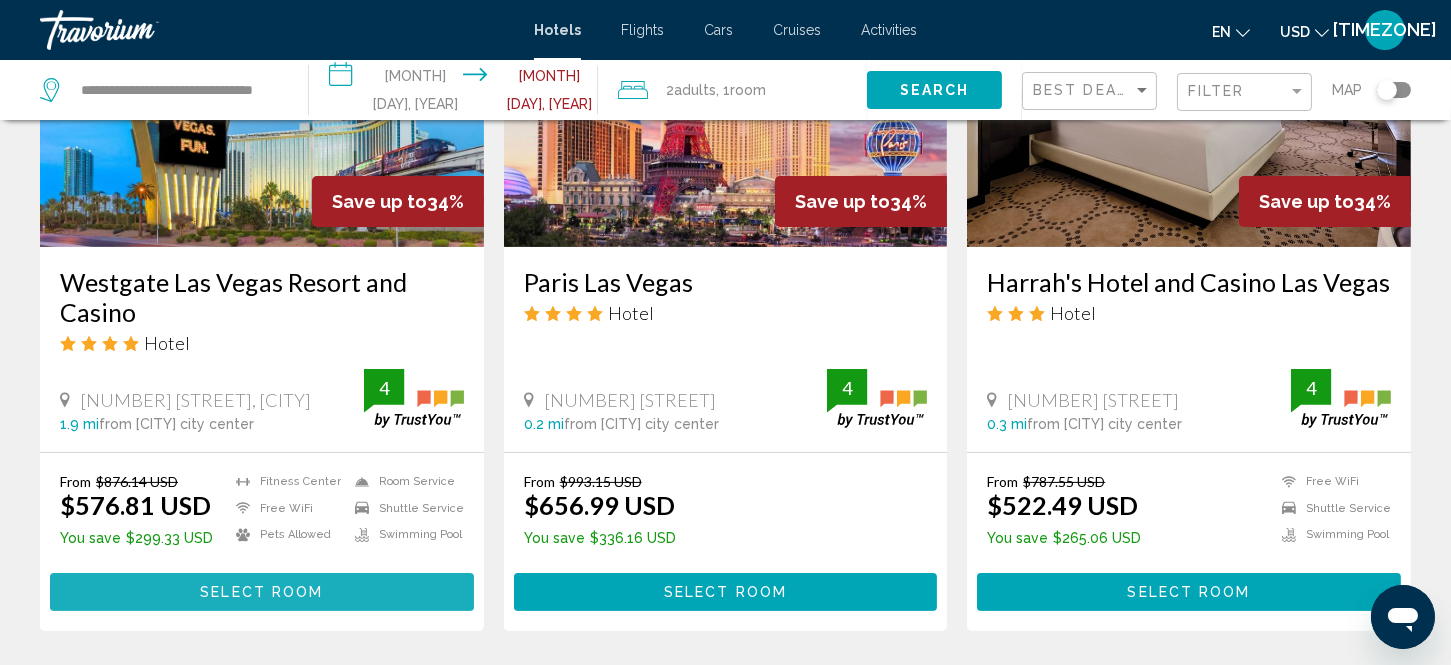 click on "Select Room" at bounding box center [261, 593] 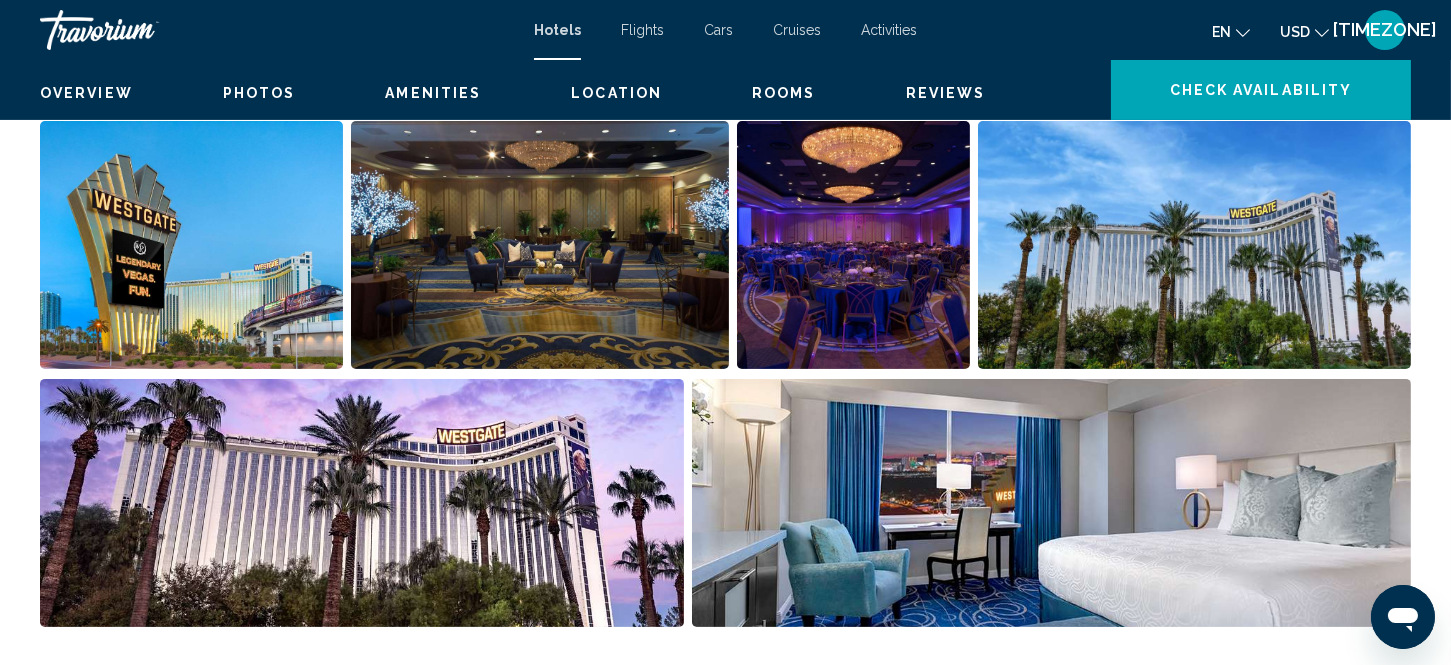 scroll, scrollTop: 26, scrollLeft: 0, axis: vertical 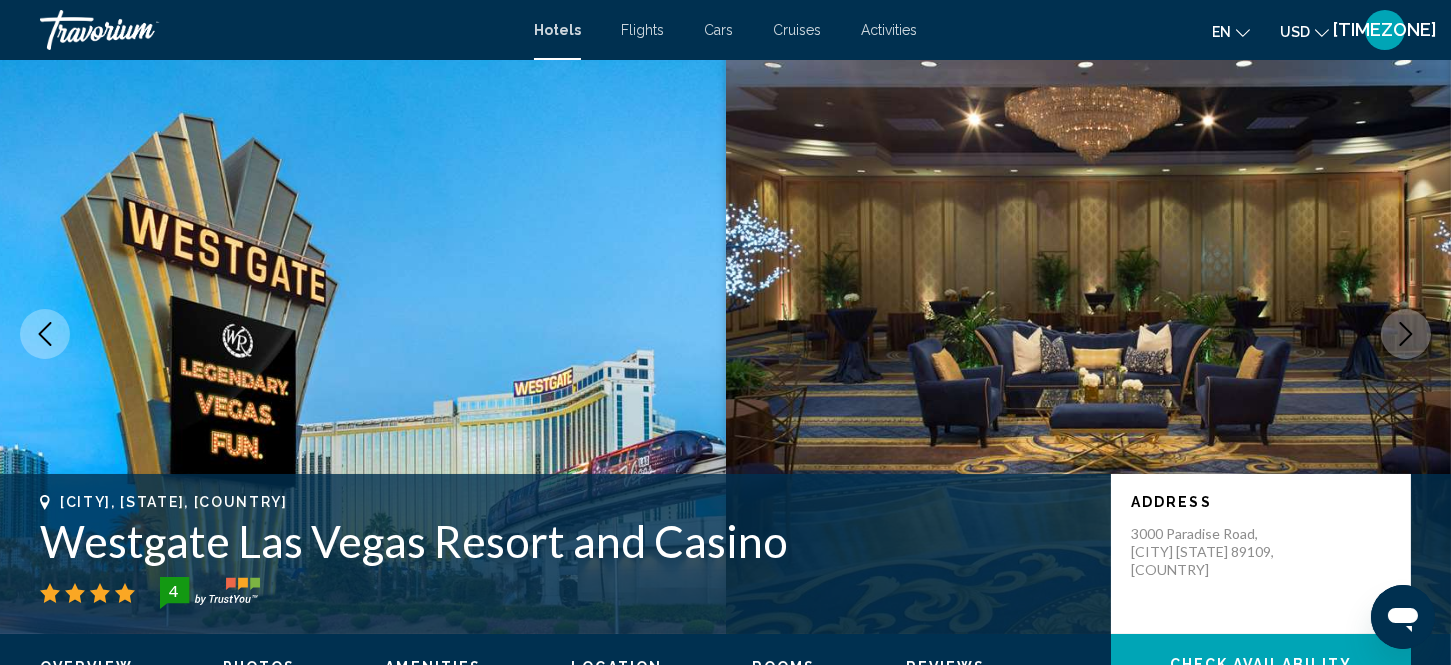 type 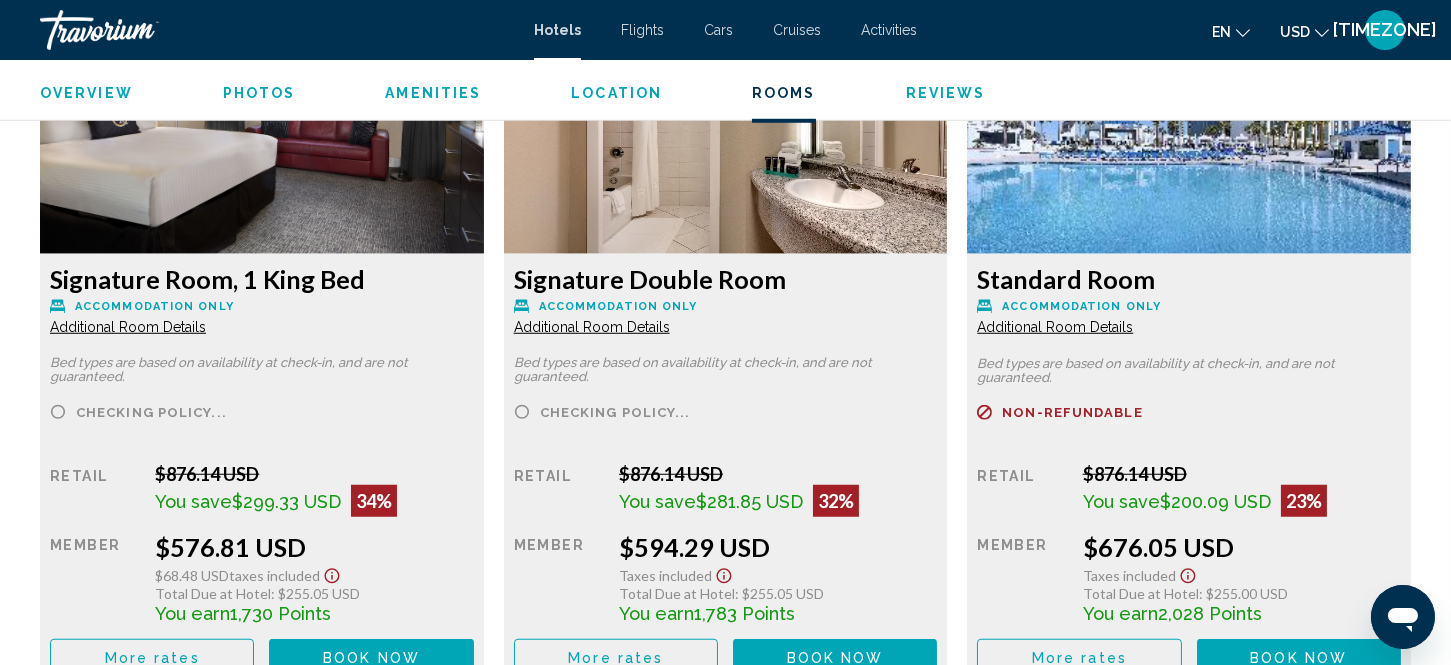 scroll, scrollTop: 2782, scrollLeft: 0, axis: vertical 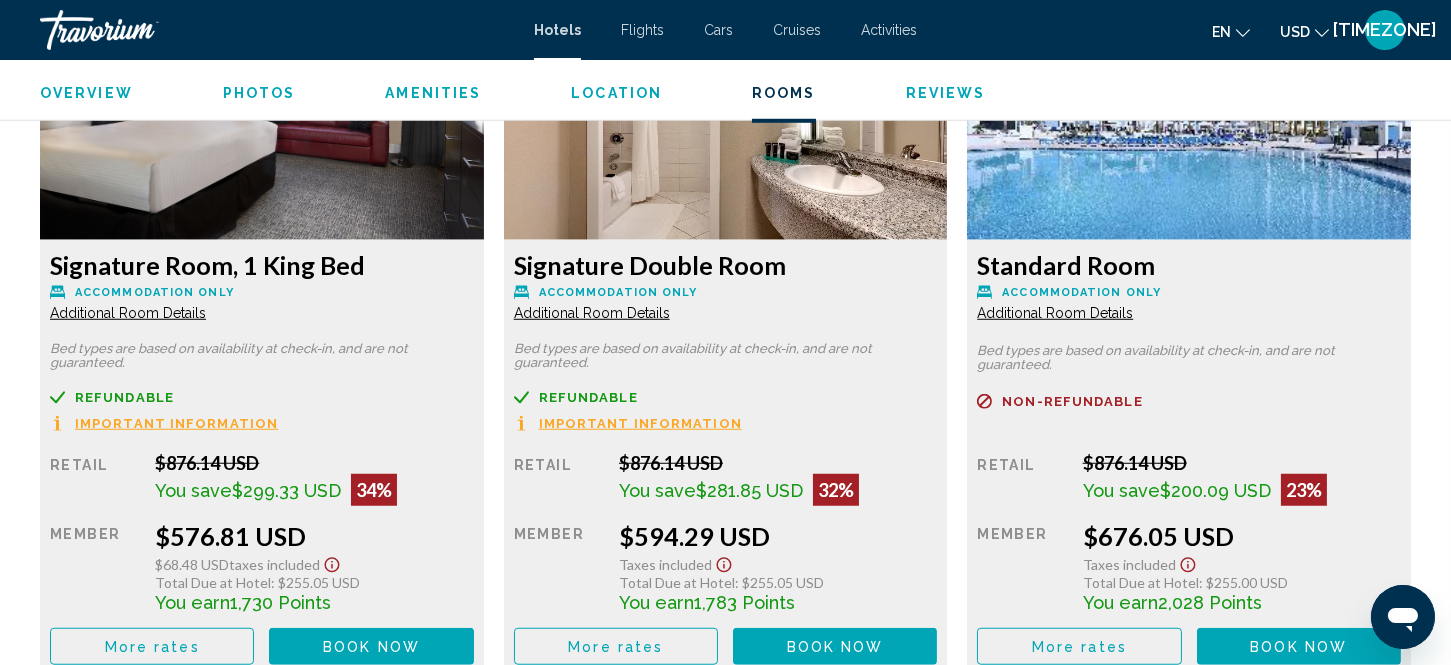 click on "Important Information" at bounding box center (176, 423) 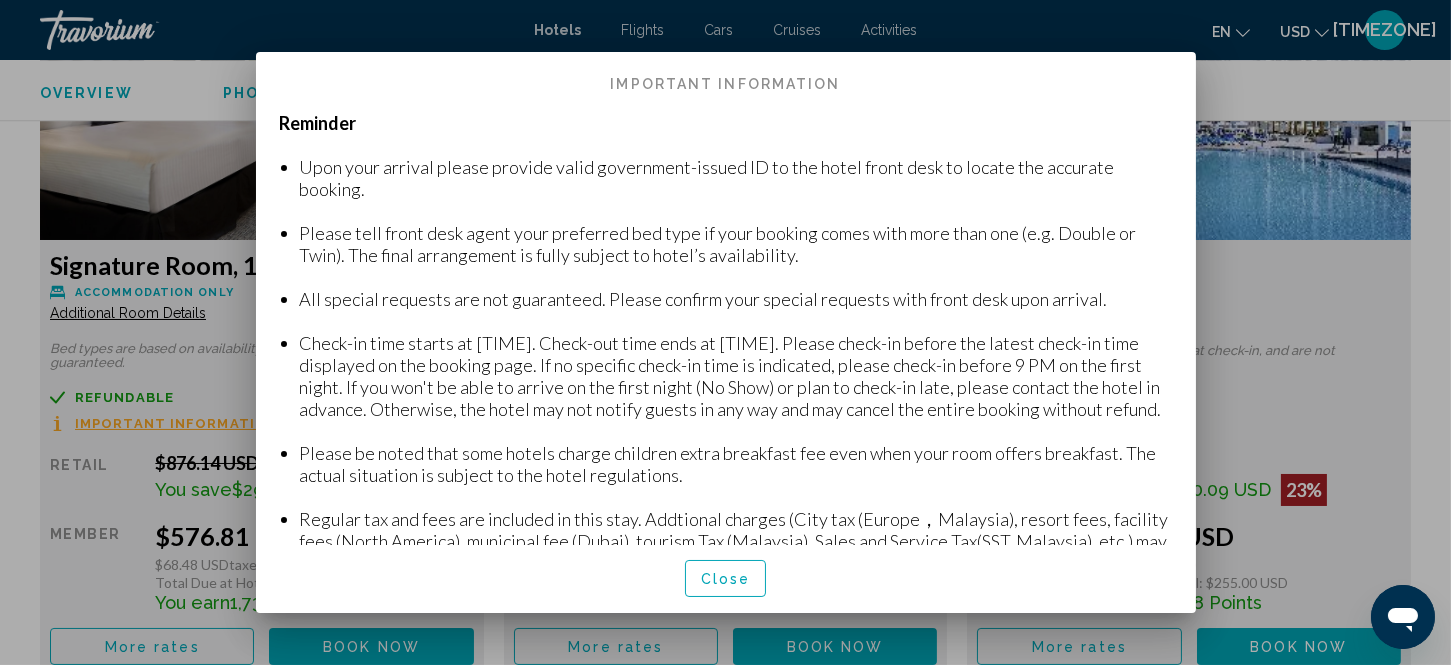 scroll, scrollTop: 0, scrollLeft: 0, axis: both 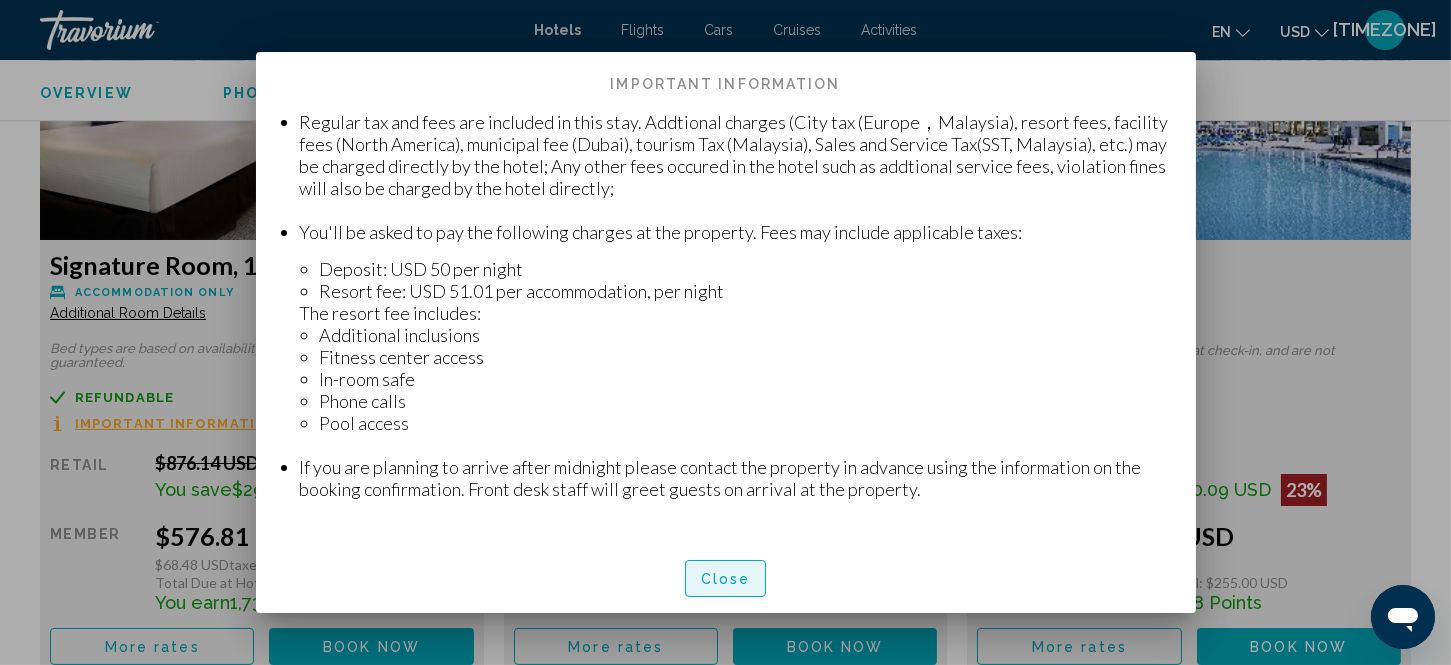 click on "Close" at bounding box center (726, 579) 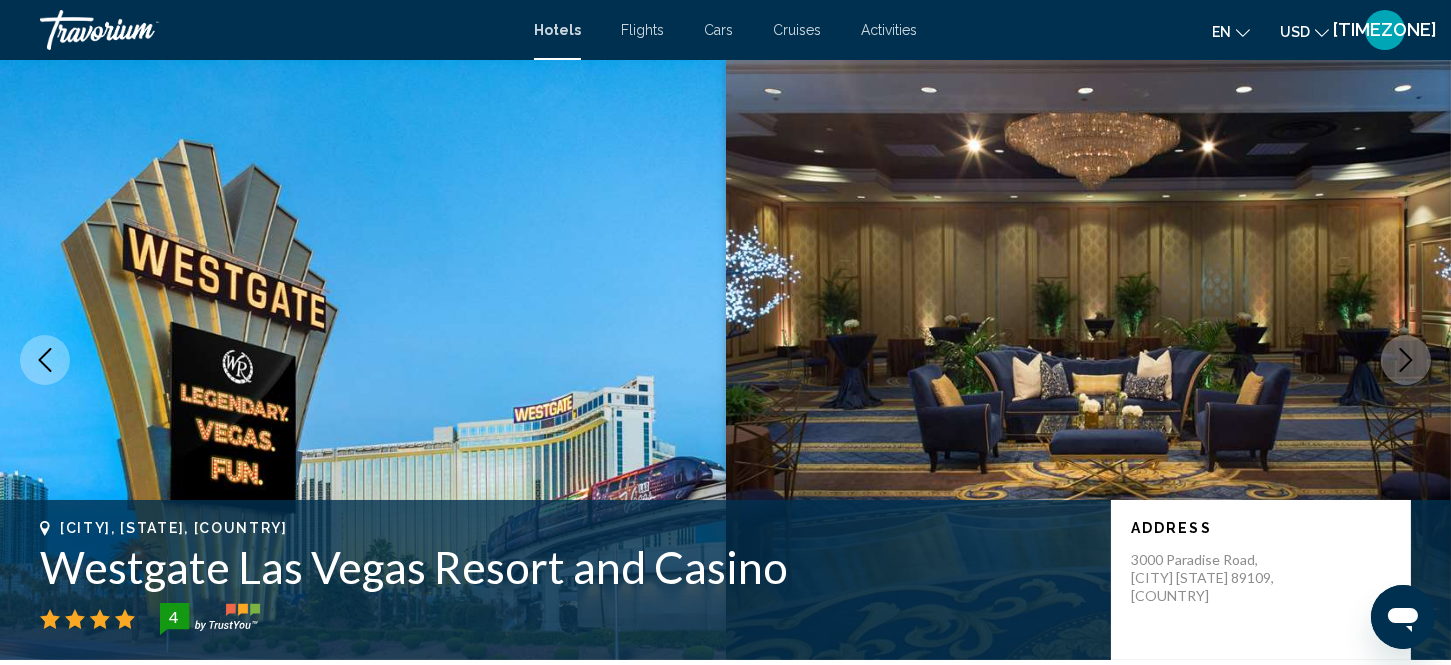 scroll, scrollTop: 2782, scrollLeft: 0, axis: vertical 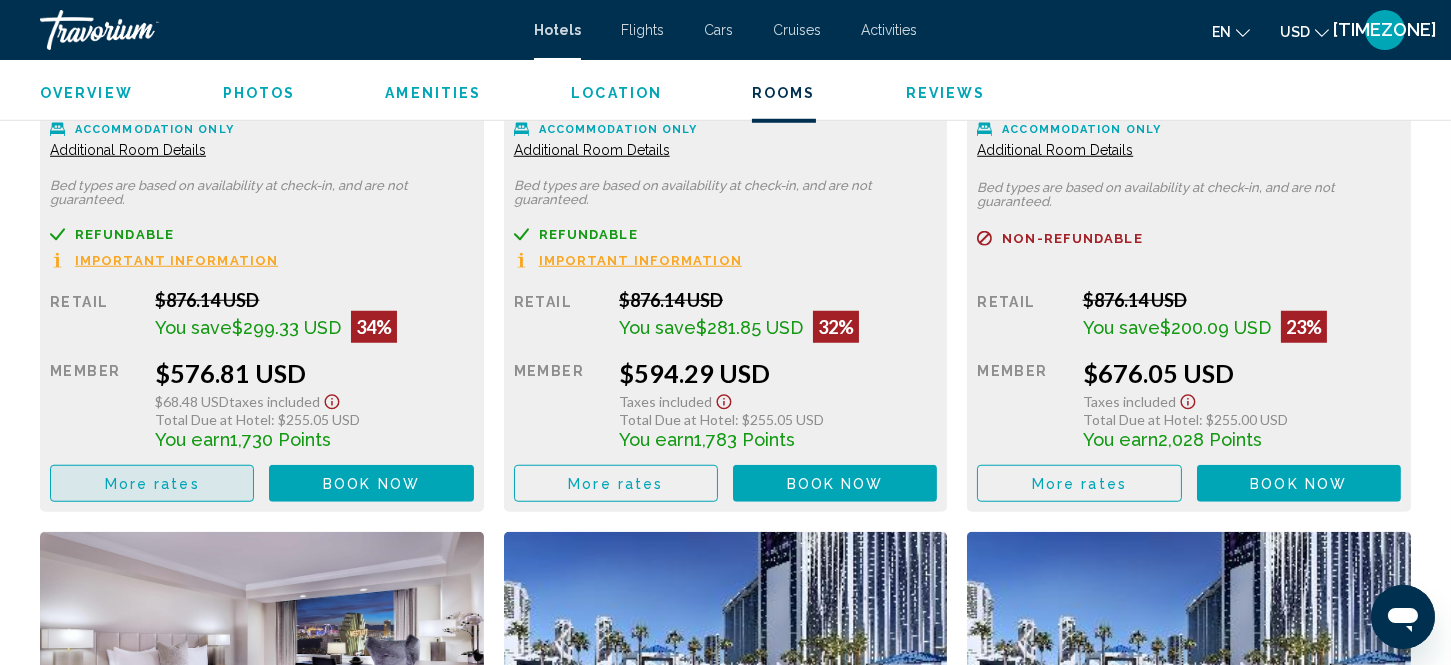 click on "More rates" at bounding box center (152, 484) 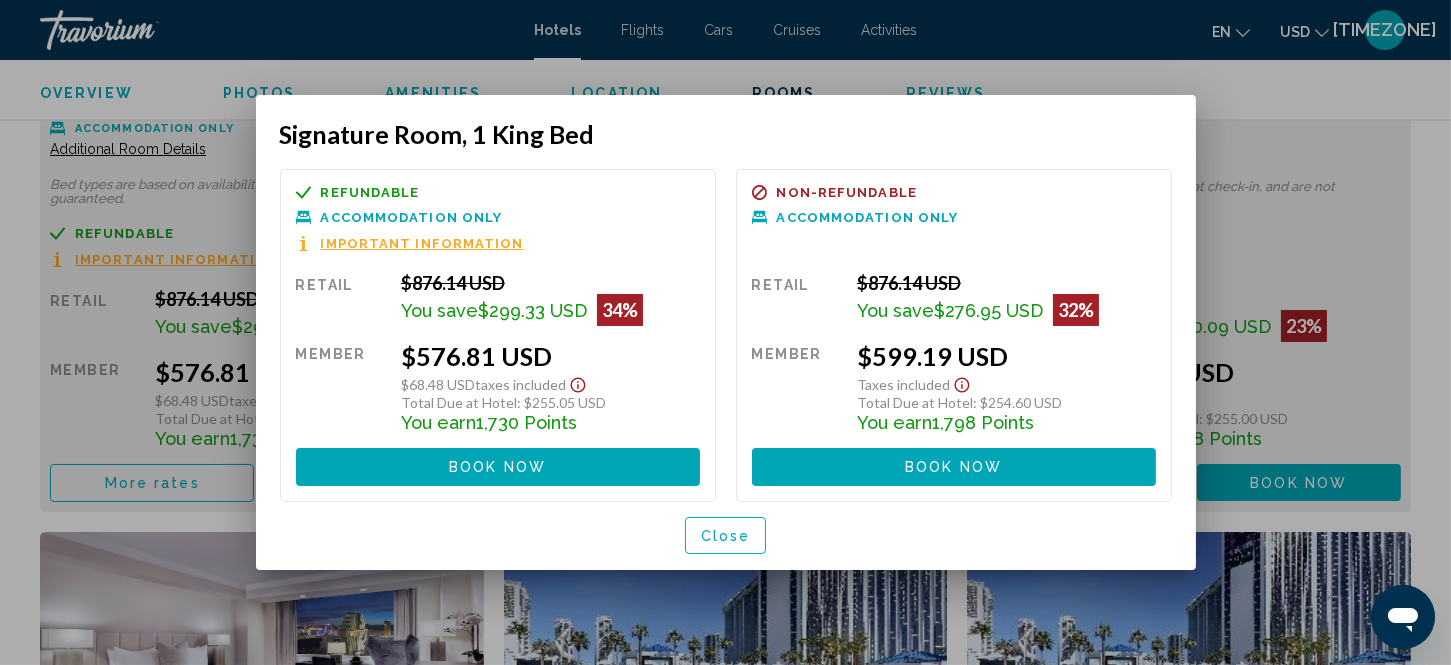 scroll, scrollTop: 0, scrollLeft: 0, axis: both 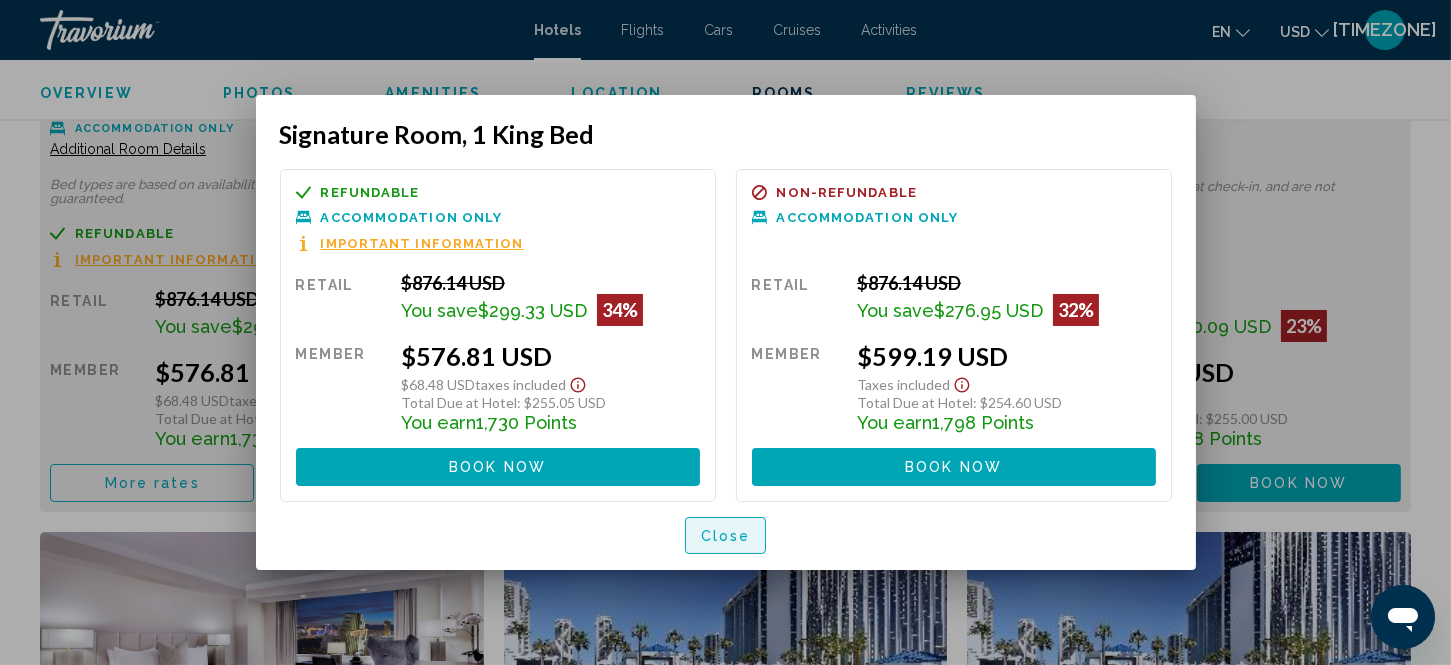 click on "Close" at bounding box center [726, 536] 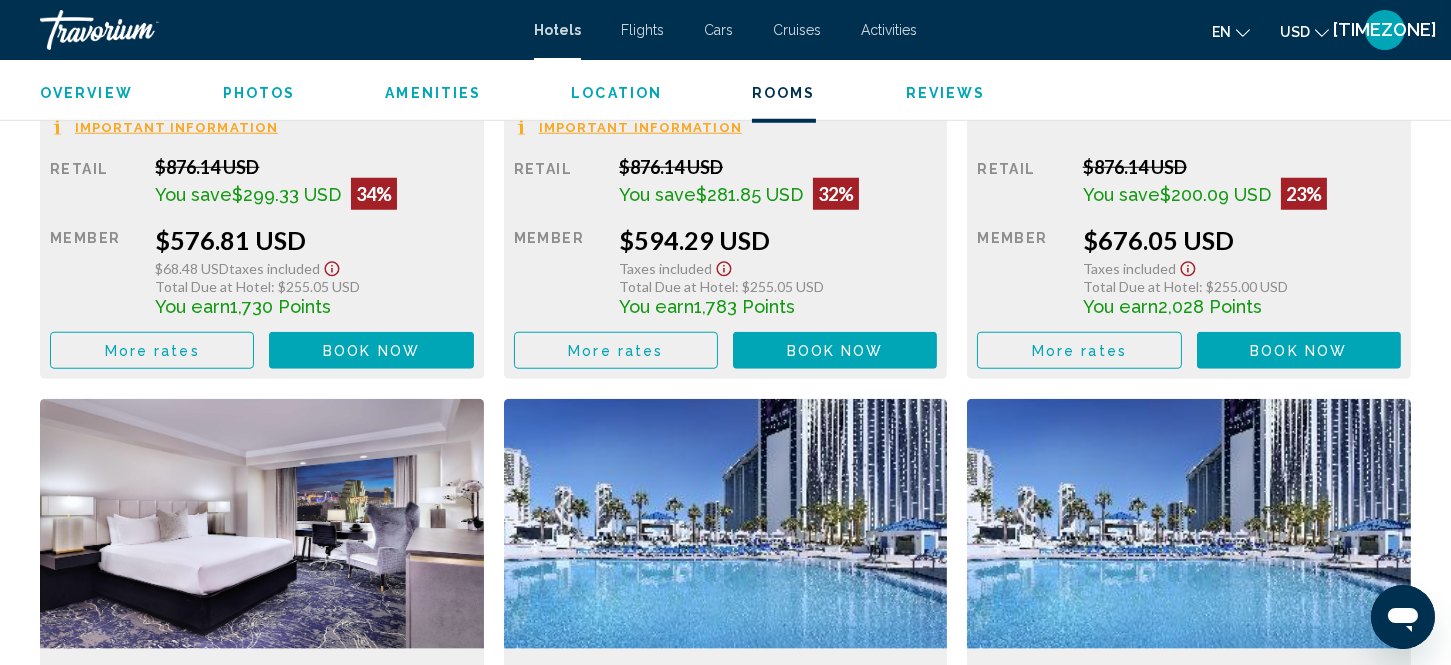 scroll, scrollTop: 3034, scrollLeft: 0, axis: vertical 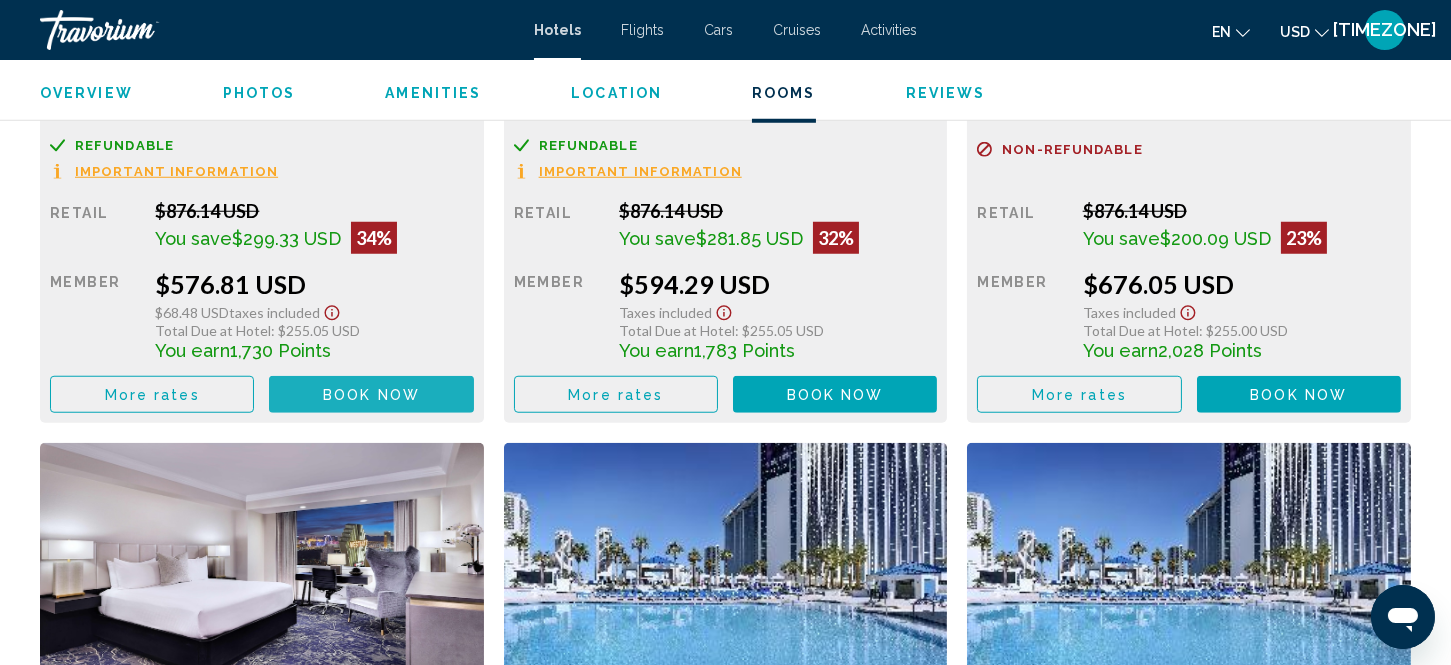 click on "Book now" at bounding box center [371, 395] 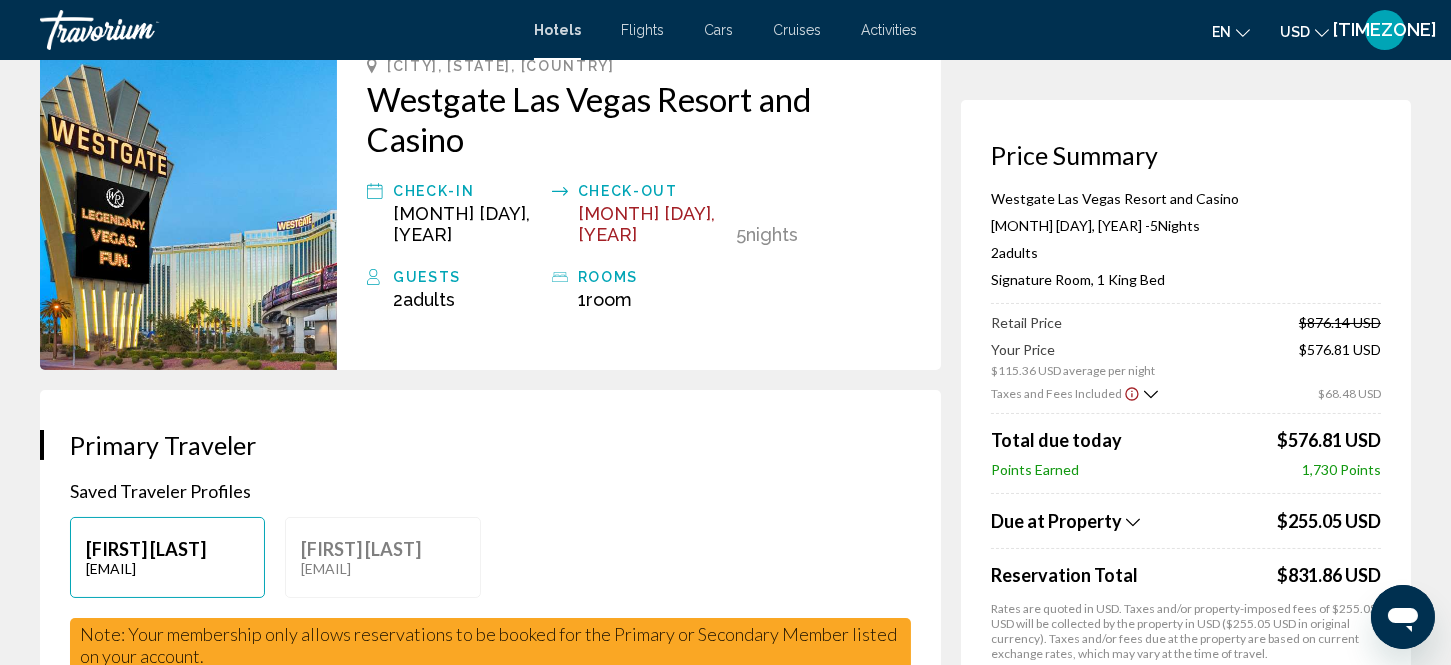 scroll, scrollTop: 133, scrollLeft: 0, axis: vertical 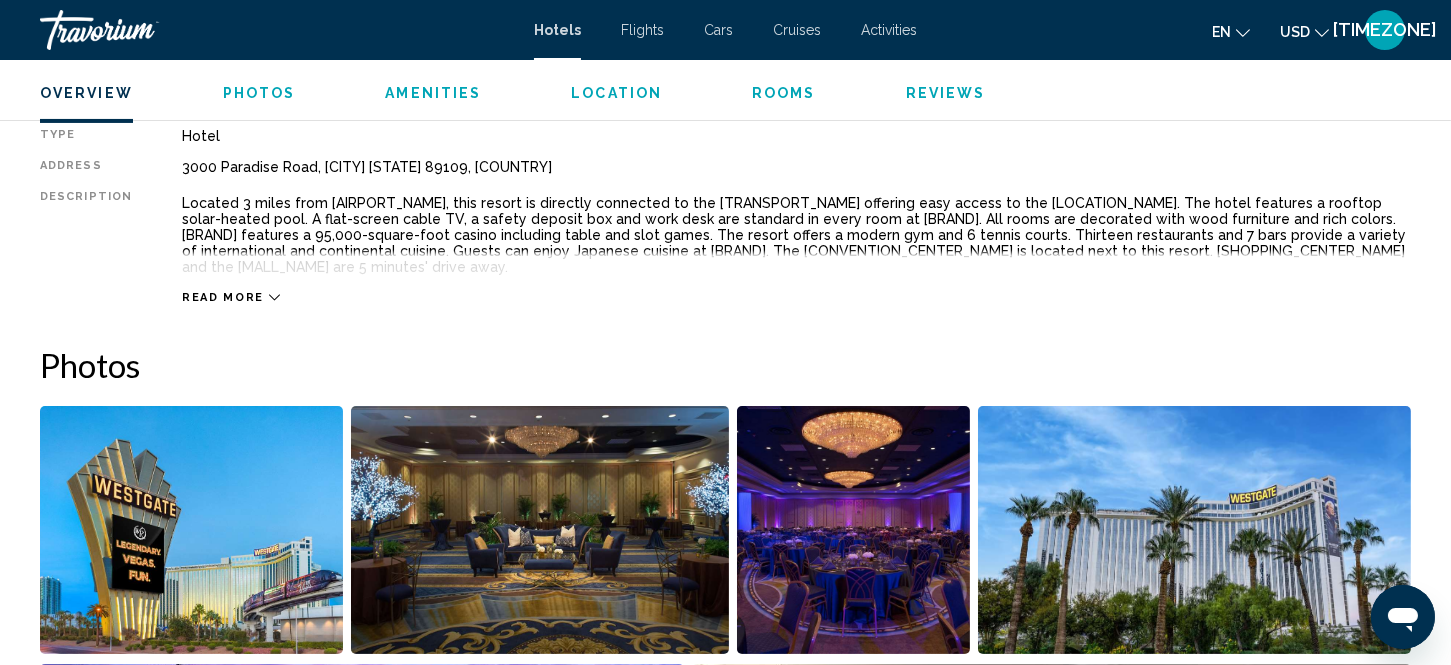 click on "Hotels Flights Cars Cruises Activities Hotels Flights Cars Cruises Activities en
English Español Français Italiano Português русский USD
USD ($) MXN (Mex$) CAD (Can$) GBP (£) EUR (€) AUD (A$) NZD (NZ$) CNY (CN¥) PT Login" at bounding box center [725, 30] 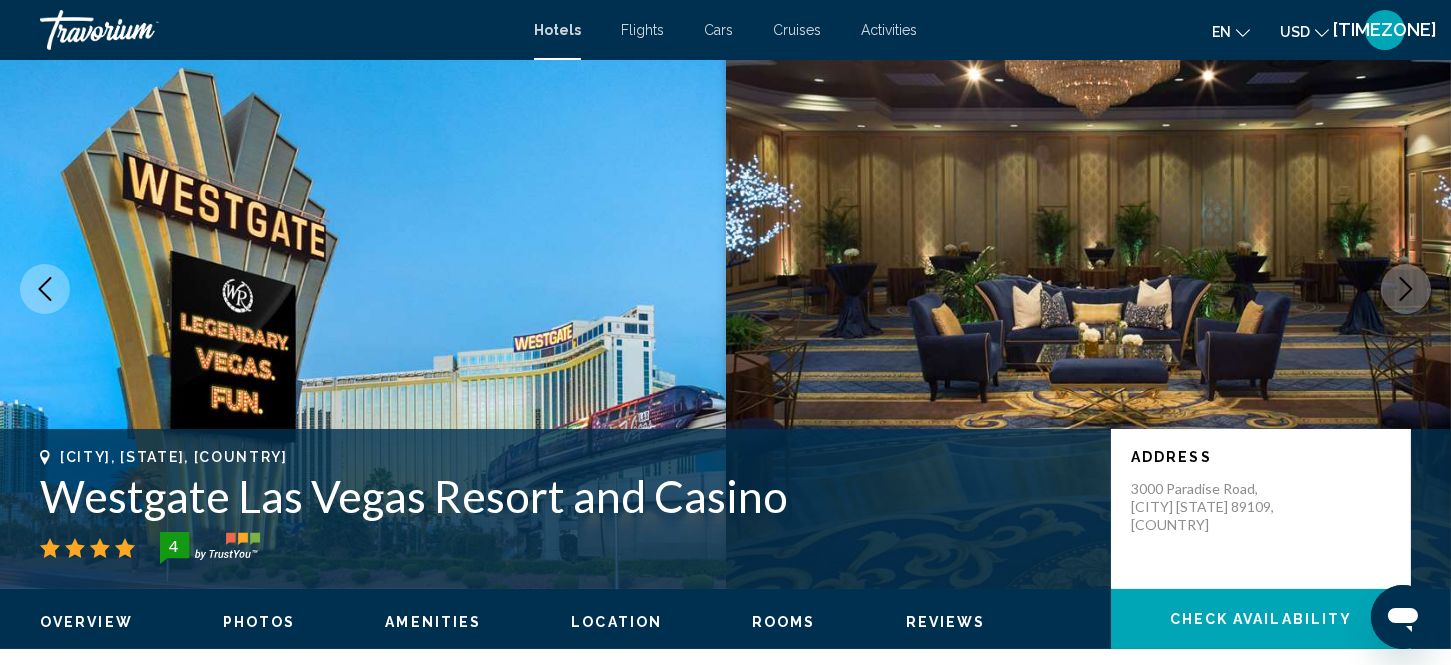 scroll, scrollTop: 0, scrollLeft: 0, axis: both 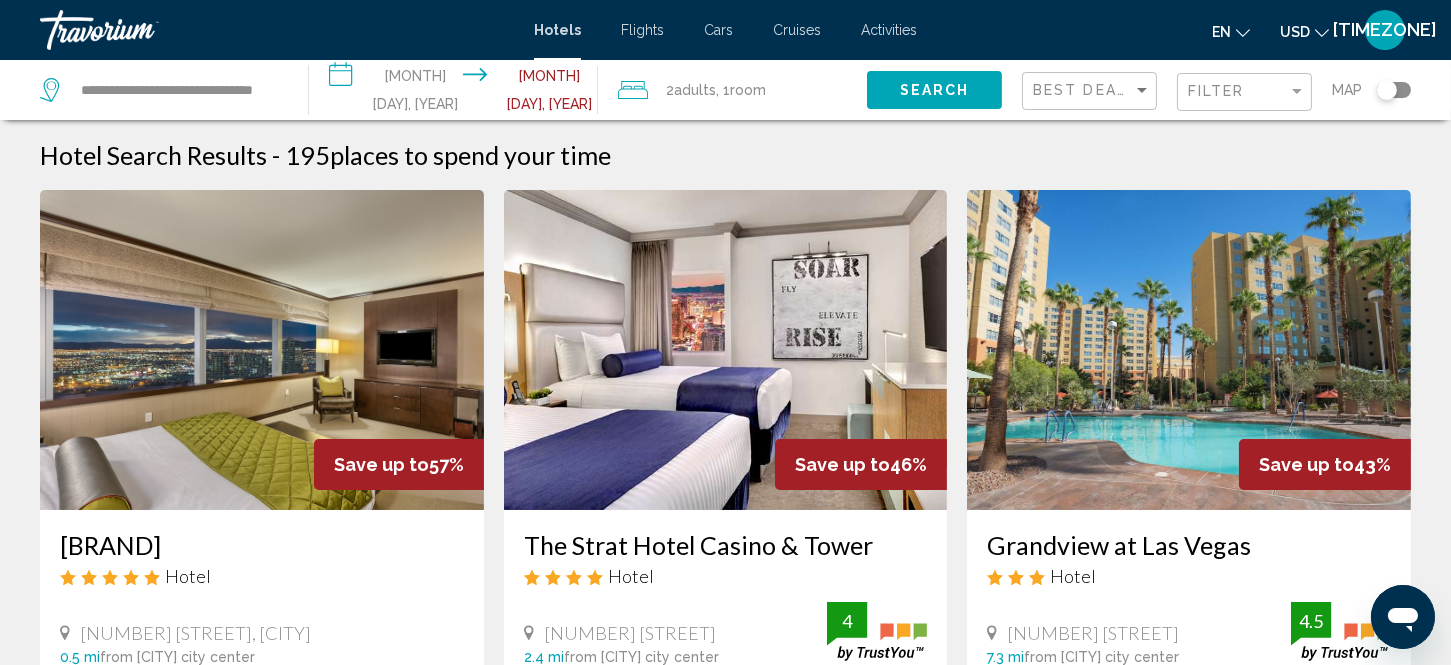 click on "**********" at bounding box center [457, 93] 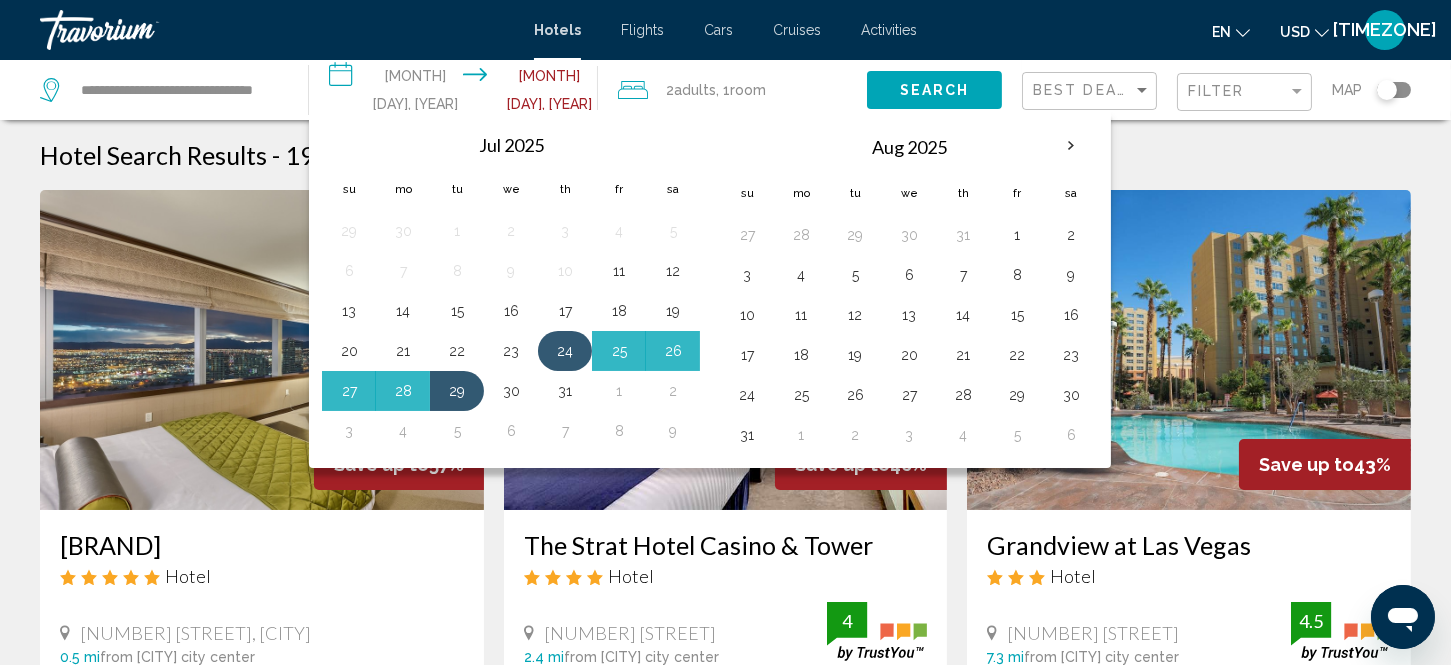 click on "24" at bounding box center [565, 351] 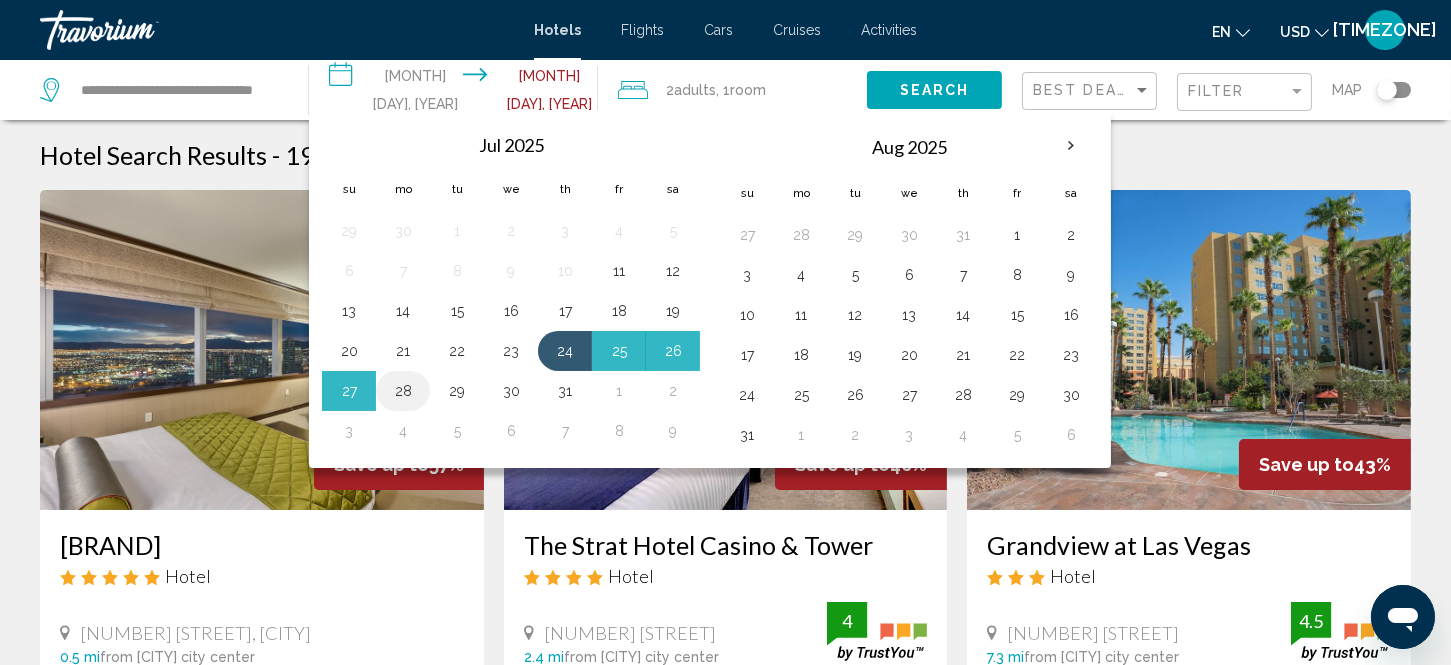click on "28" at bounding box center (403, 391) 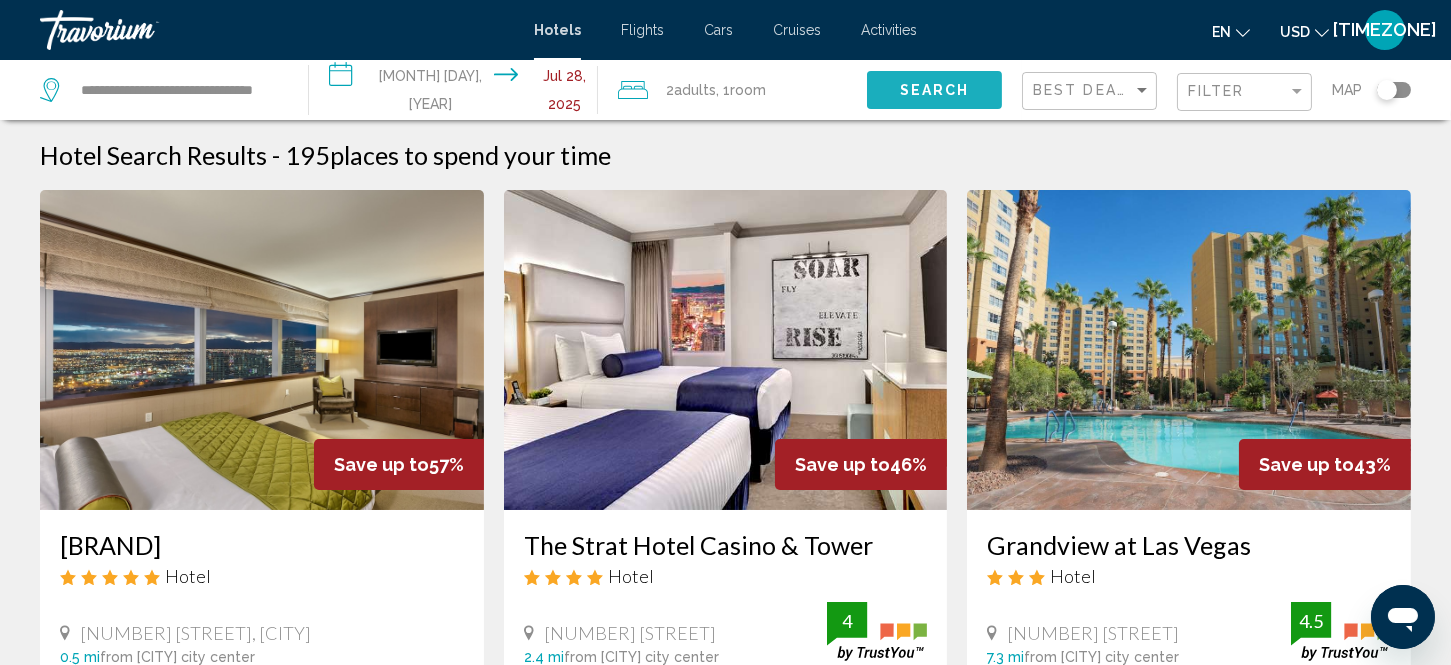 click on "Search" 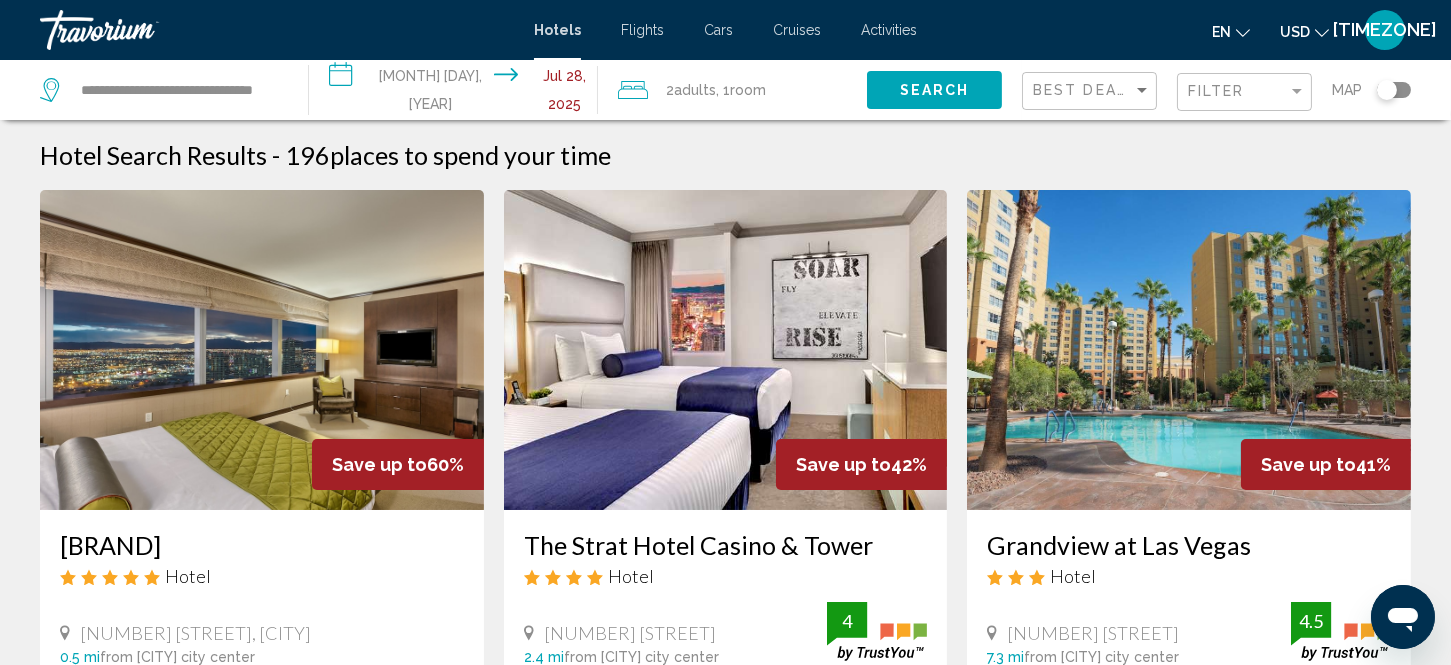 type 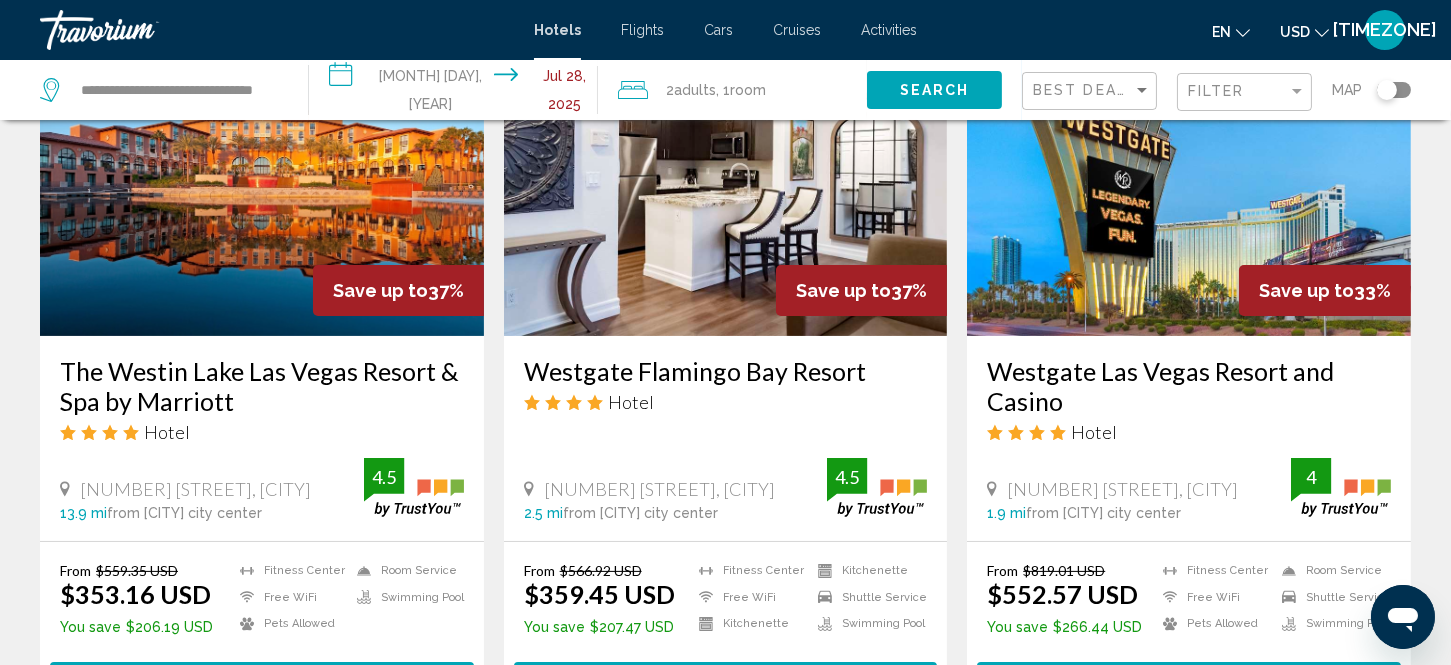 scroll, scrollTop: 933, scrollLeft: 0, axis: vertical 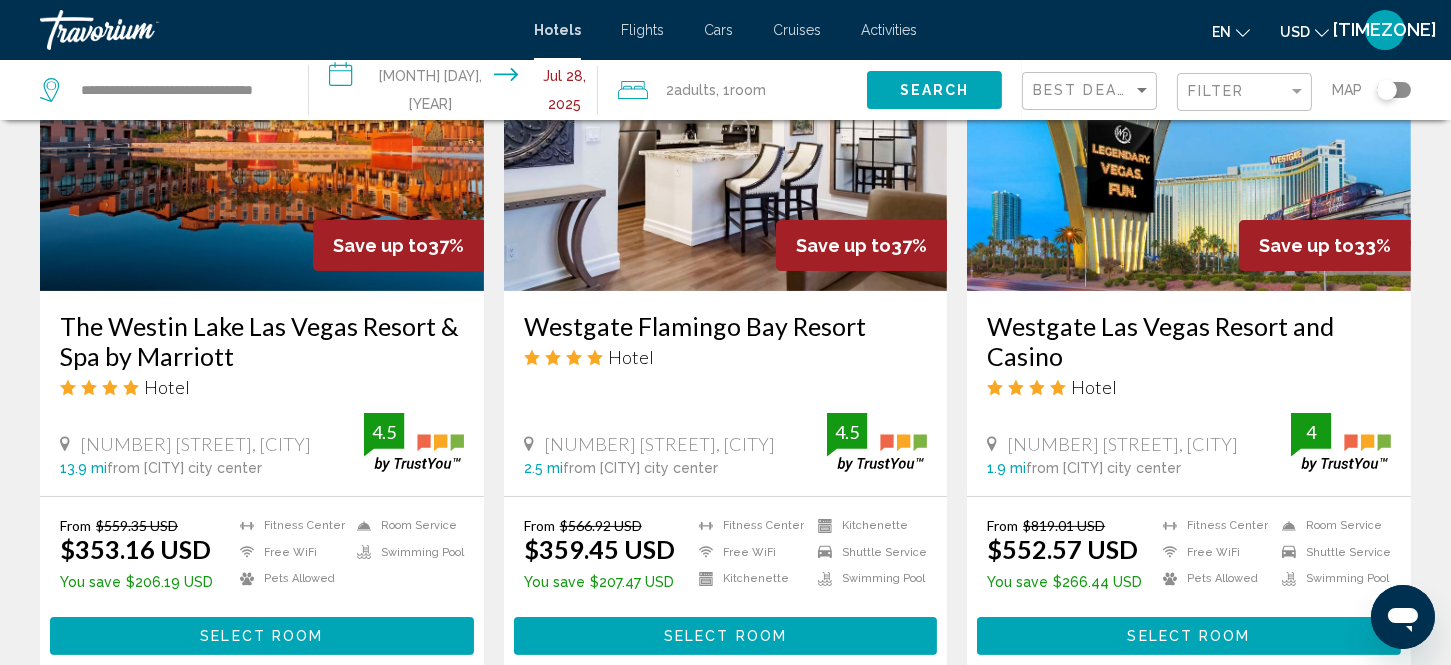 click at bounding box center (1189, 131) 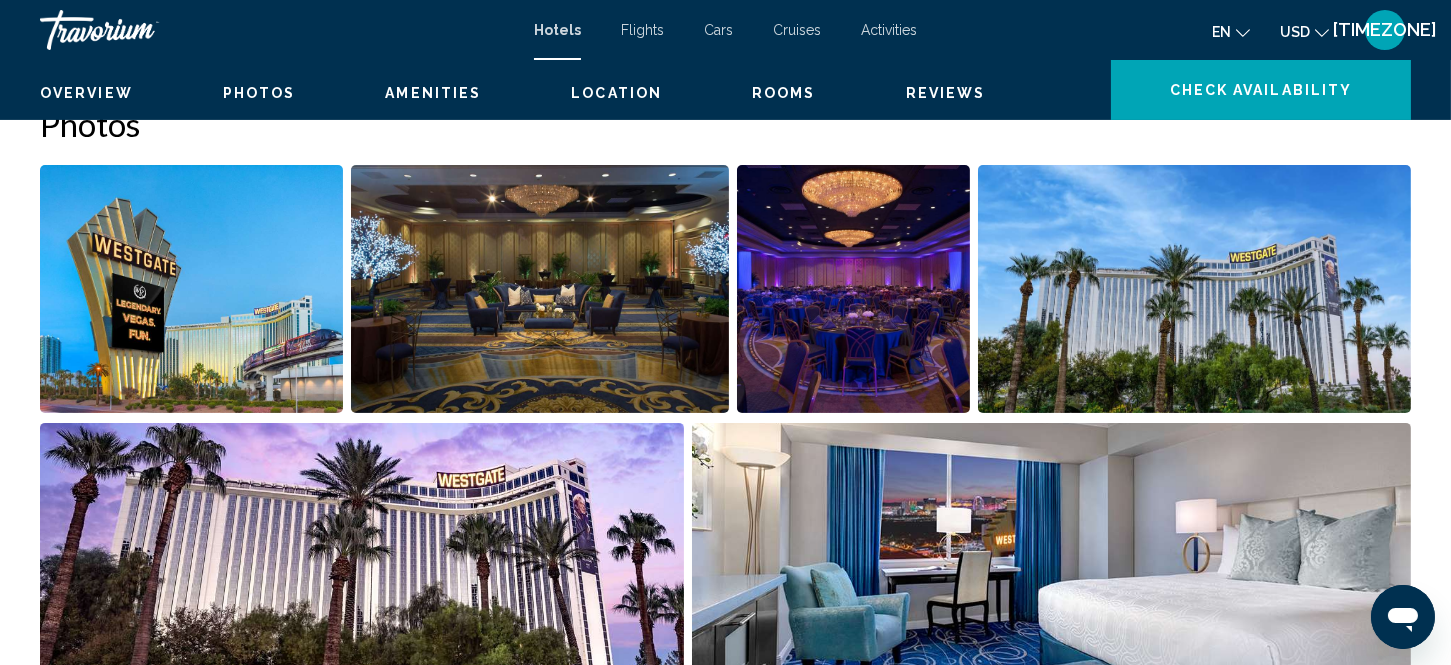 scroll, scrollTop: 26, scrollLeft: 0, axis: vertical 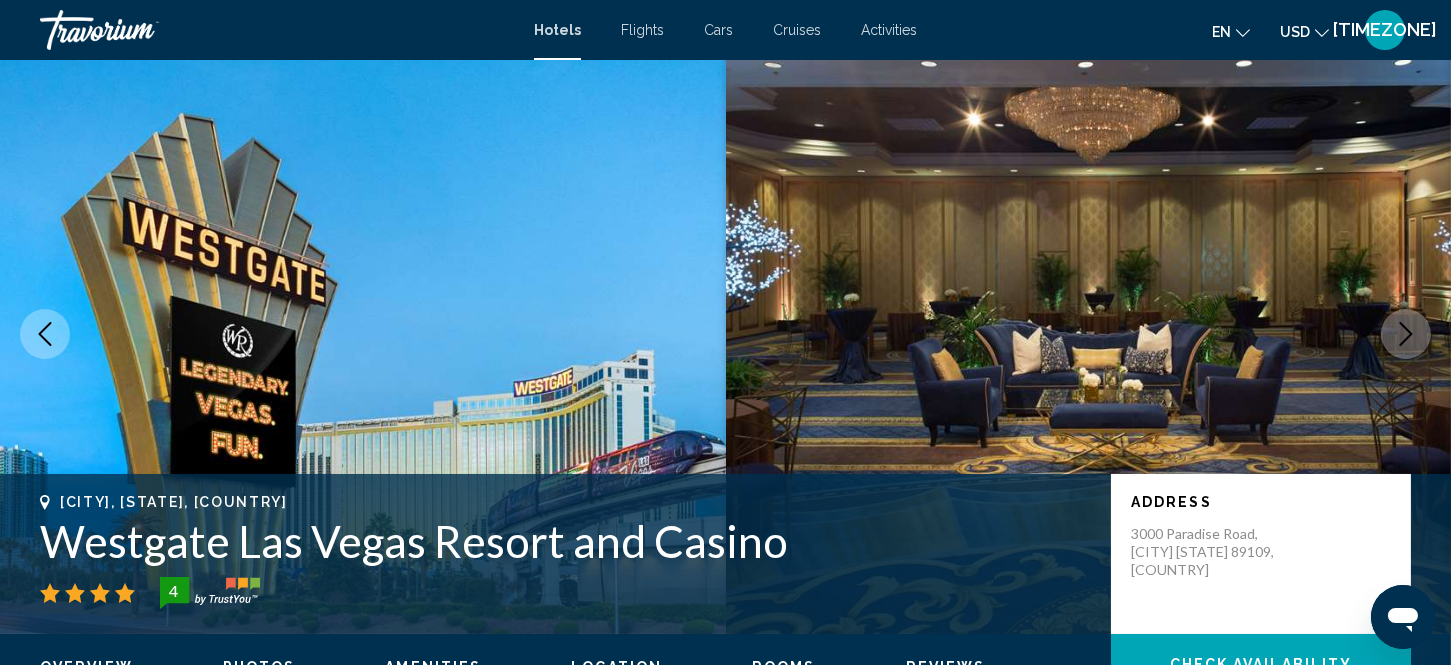 type 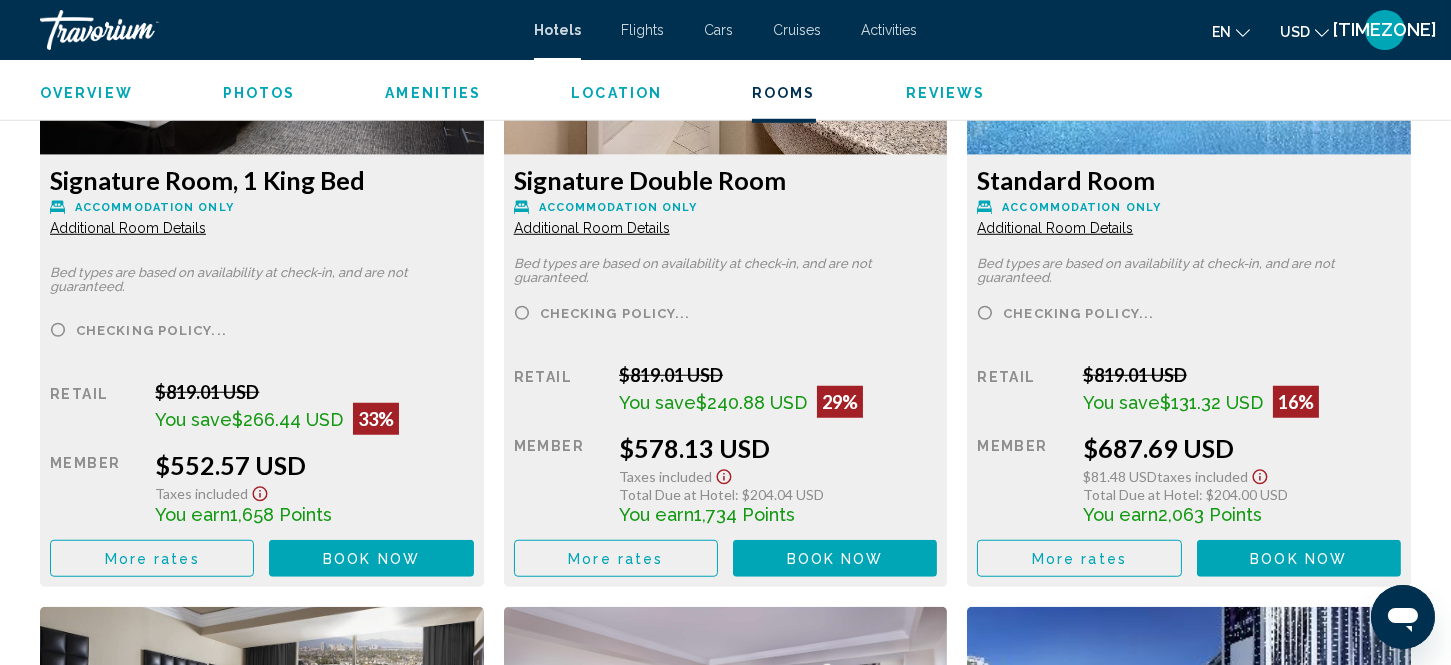 scroll, scrollTop: 2871, scrollLeft: 0, axis: vertical 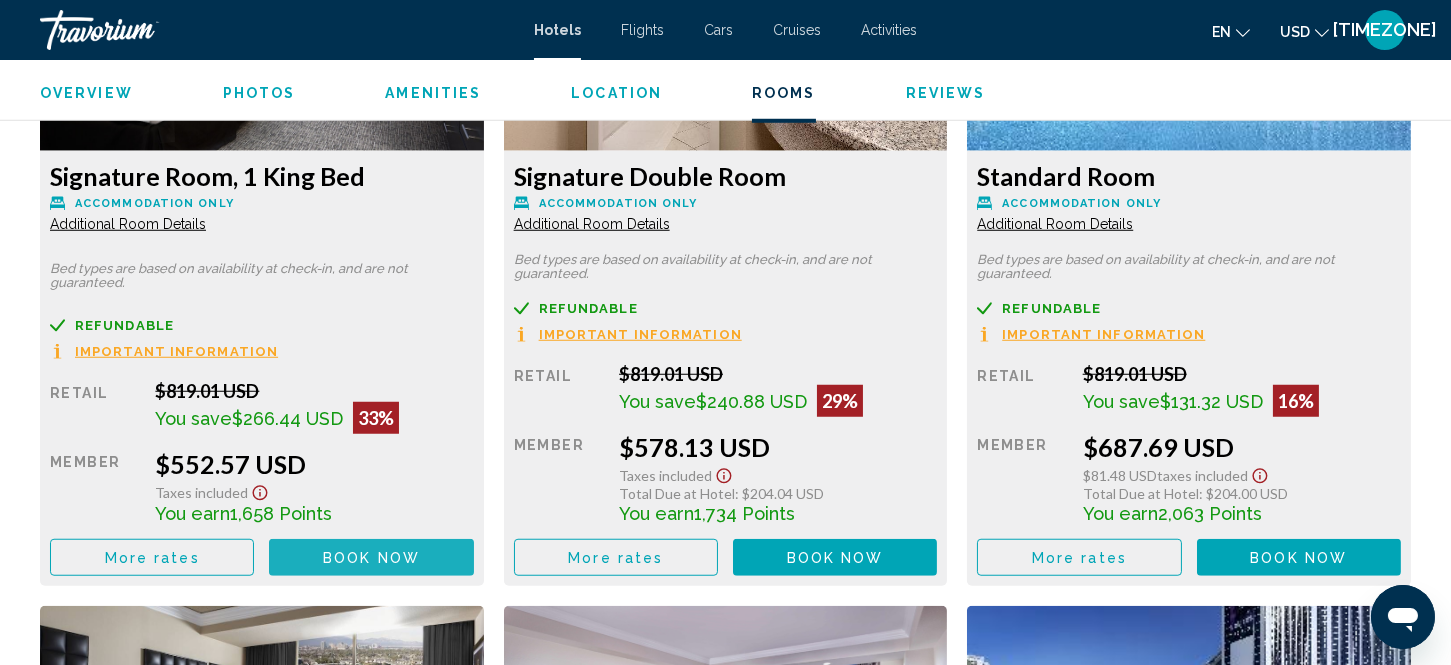 click on "Book now No longer available" at bounding box center [371, 557] 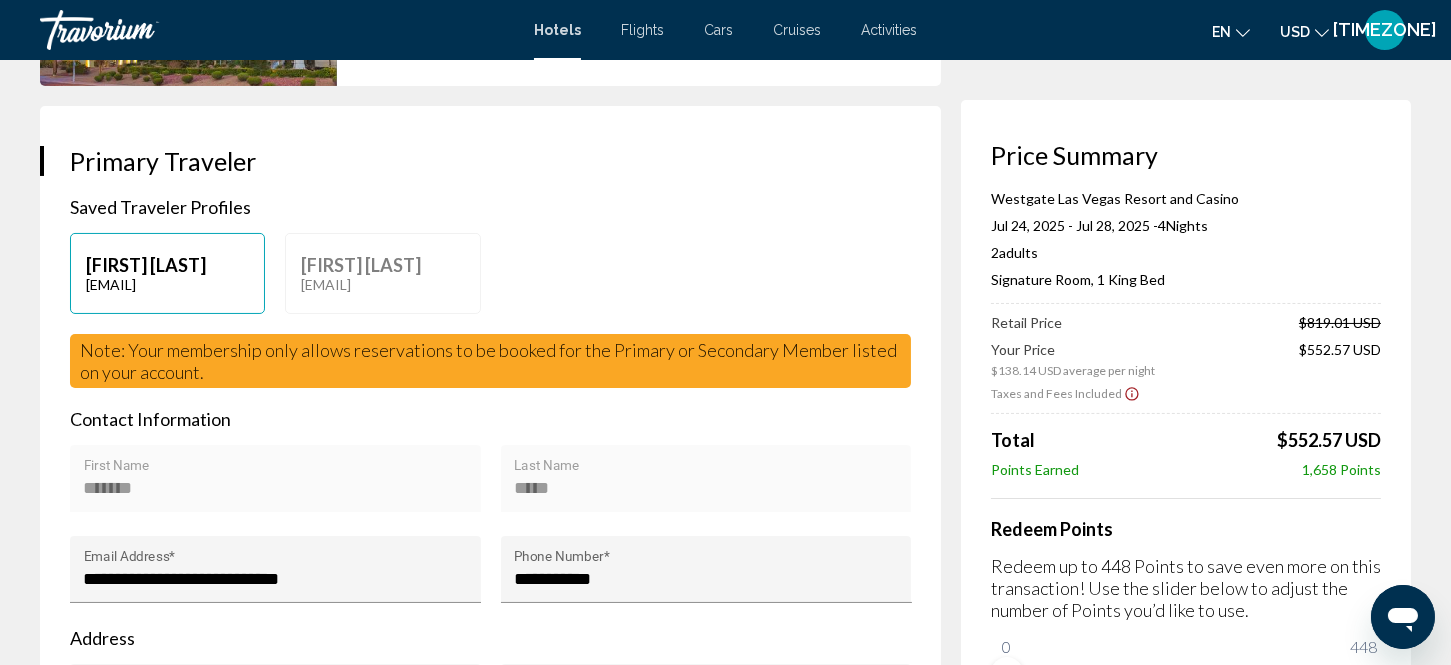 scroll, scrollTop: 488, scrollLeft: 0, axis: vertical 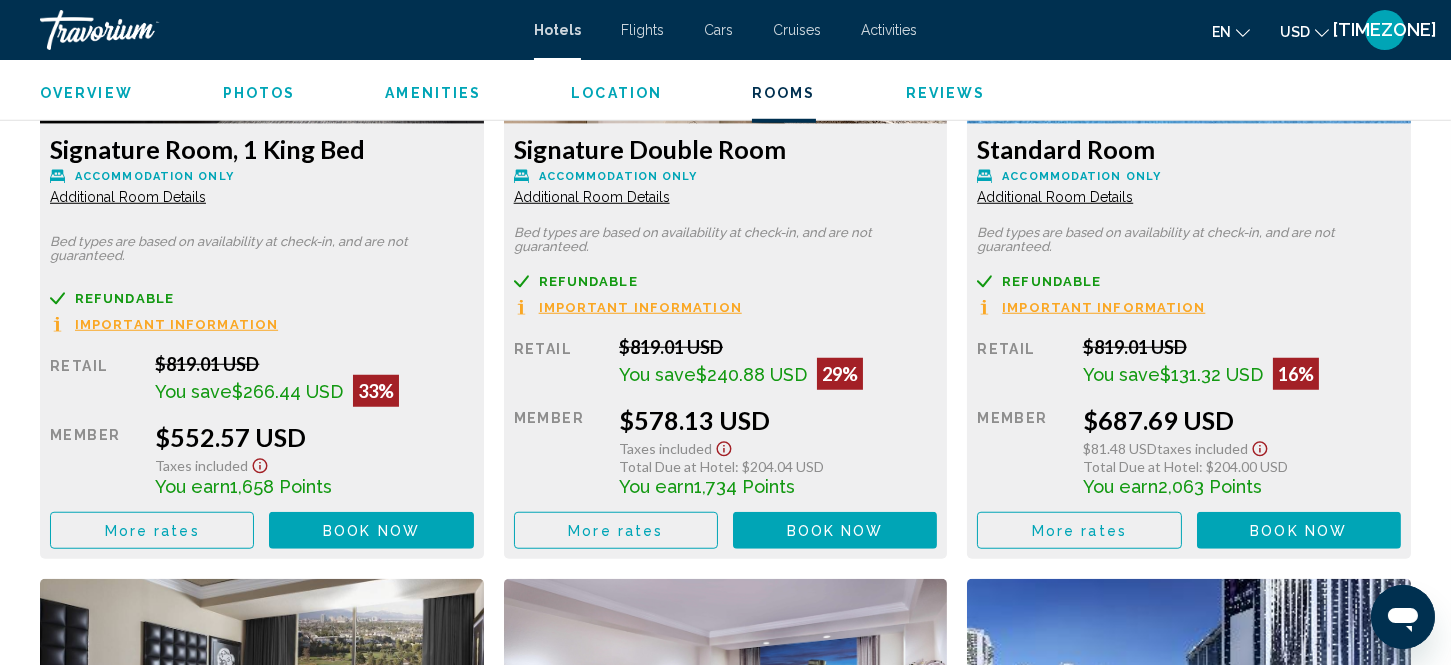 click on "Additional Room Details" at bounding box center [128, 197] 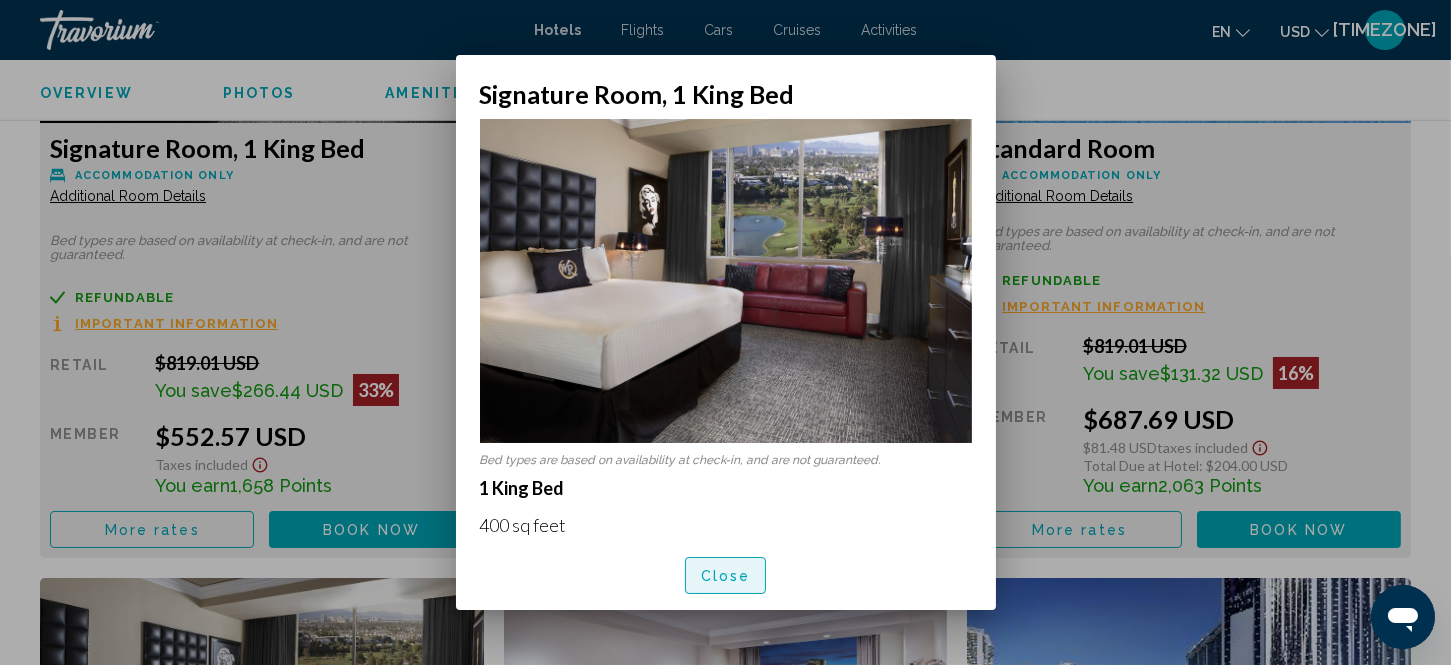 click on "Close" at bounding box center [726, 576] 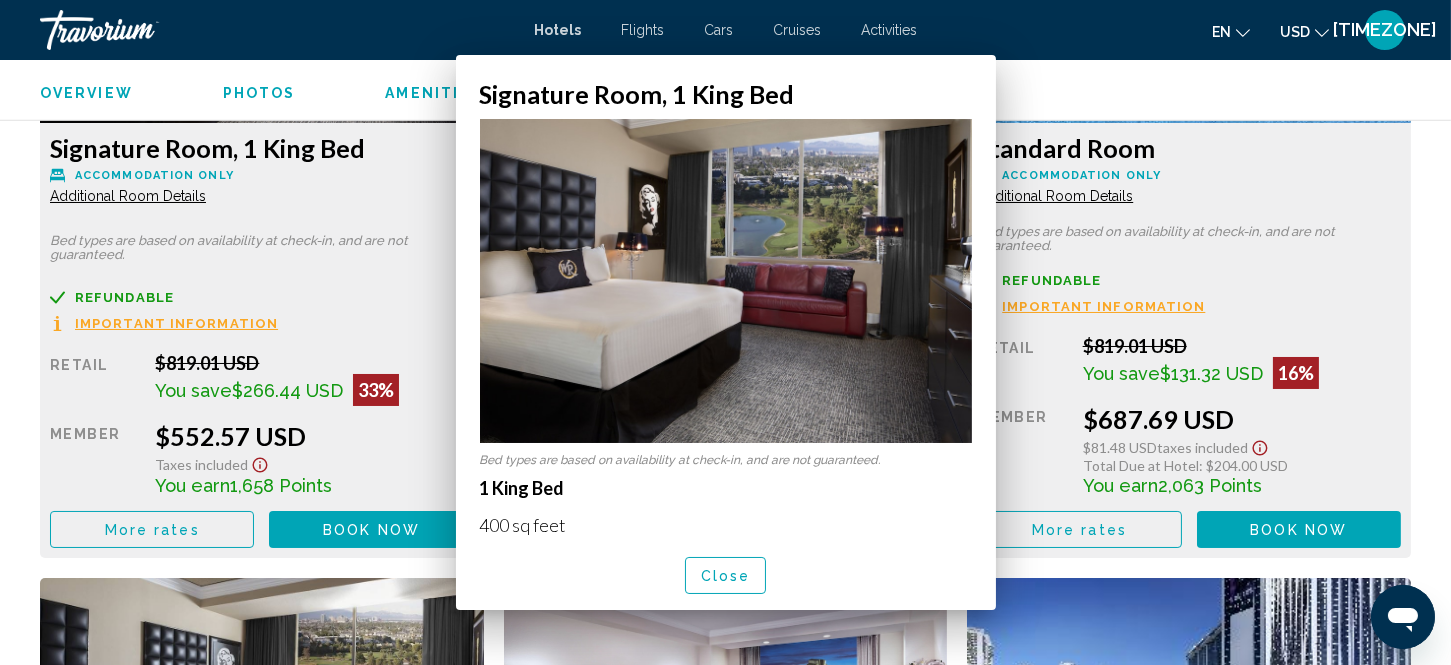 scroll, scrollTop: 2898, scrollLeft: 0, axis: vertical 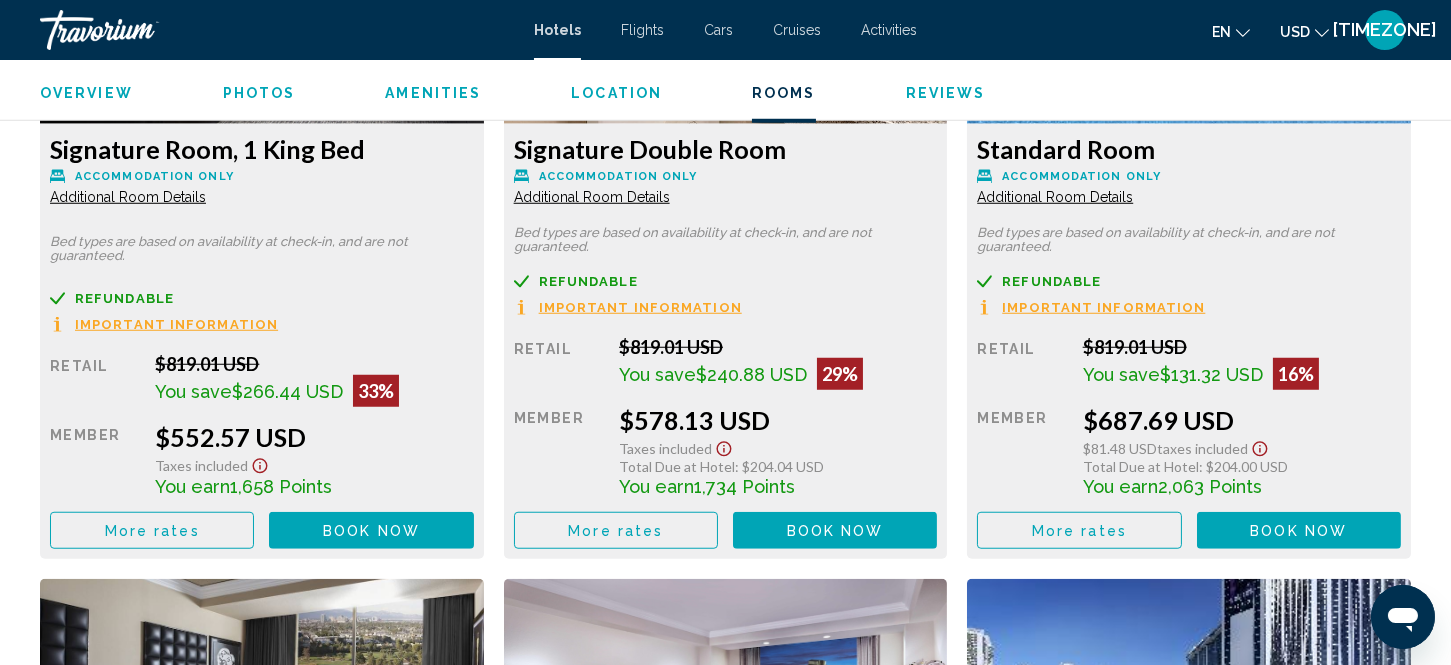 click on "Additional Room Details" at bounding box center (128, 197) 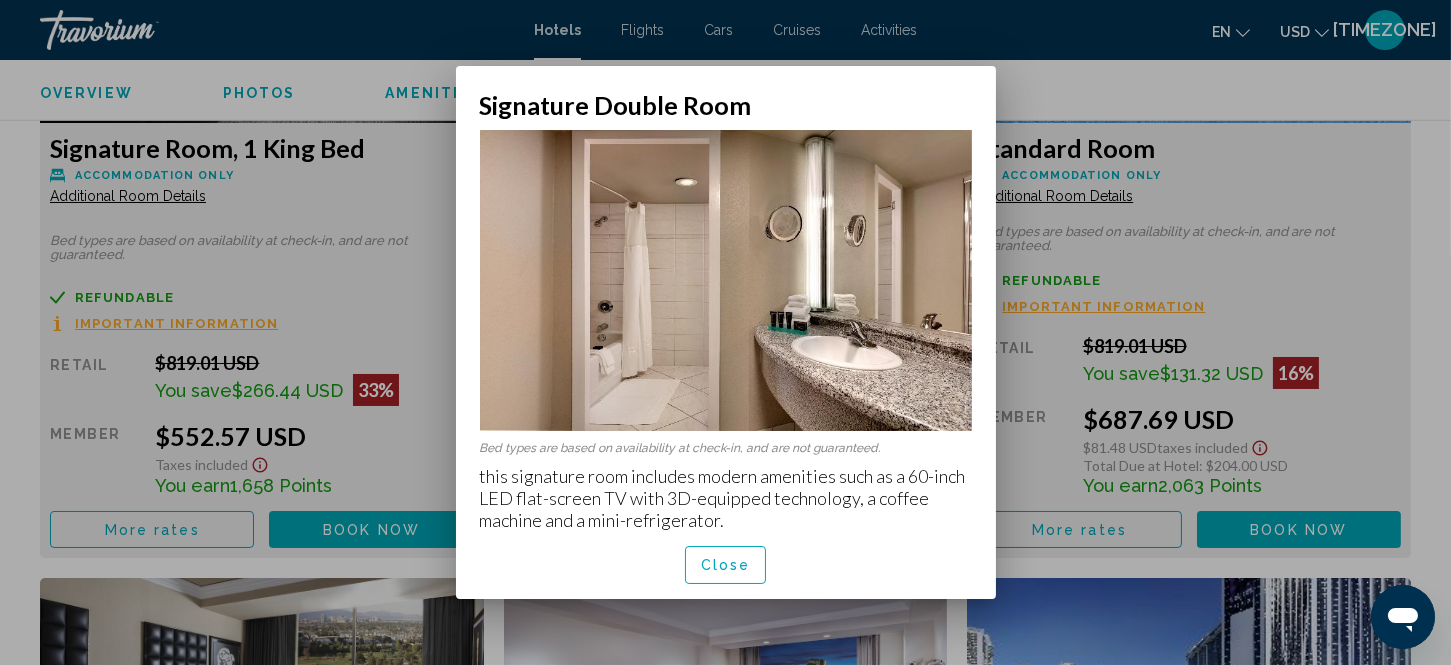 scroll, scrollTop: 0, scrollLeft: 0, axis: both 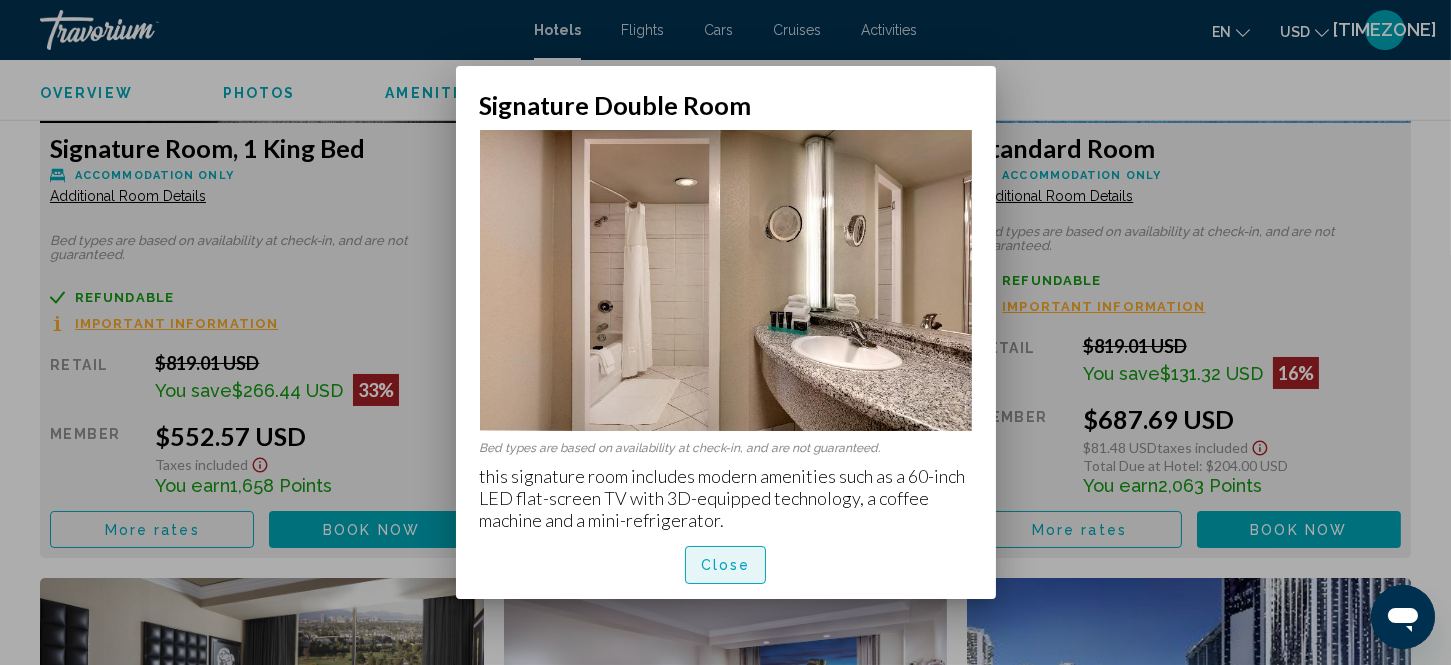 click on "Close" at bounding box center (726, 566) 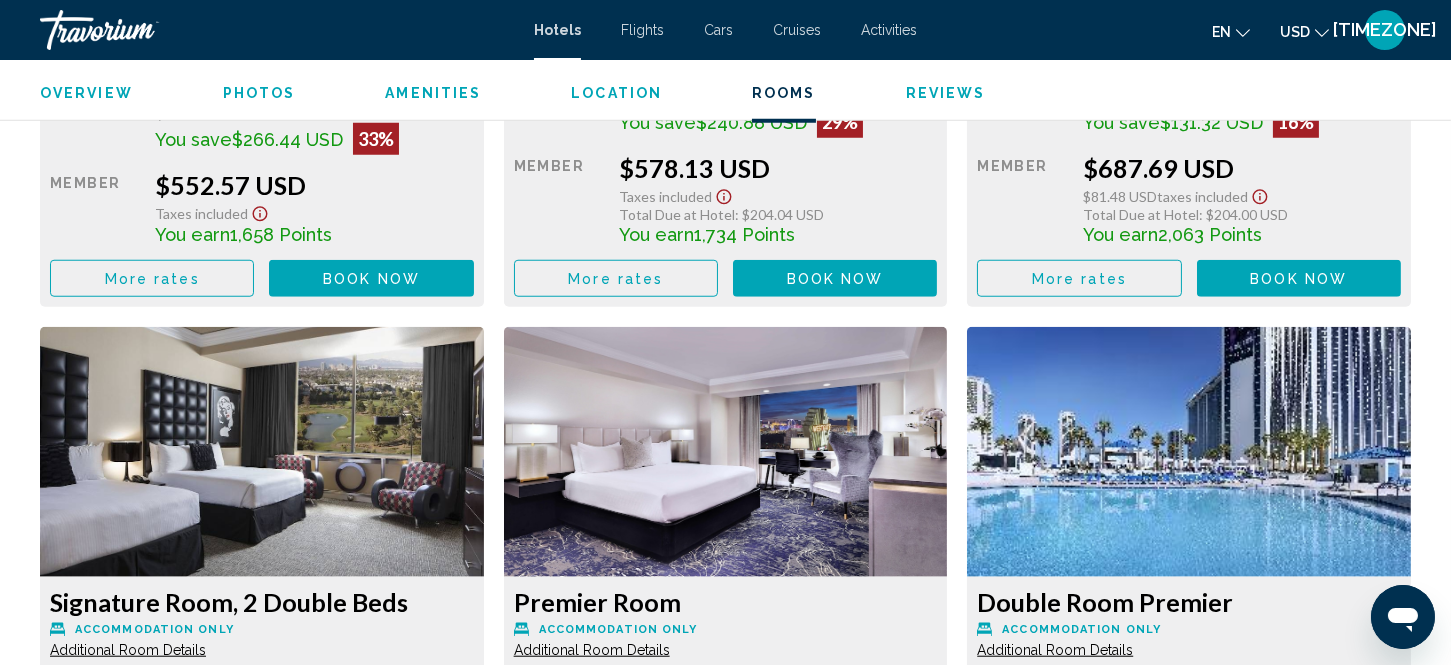 scroll, scrollTop: 3194, scrollLeft: 0, axis: vertical 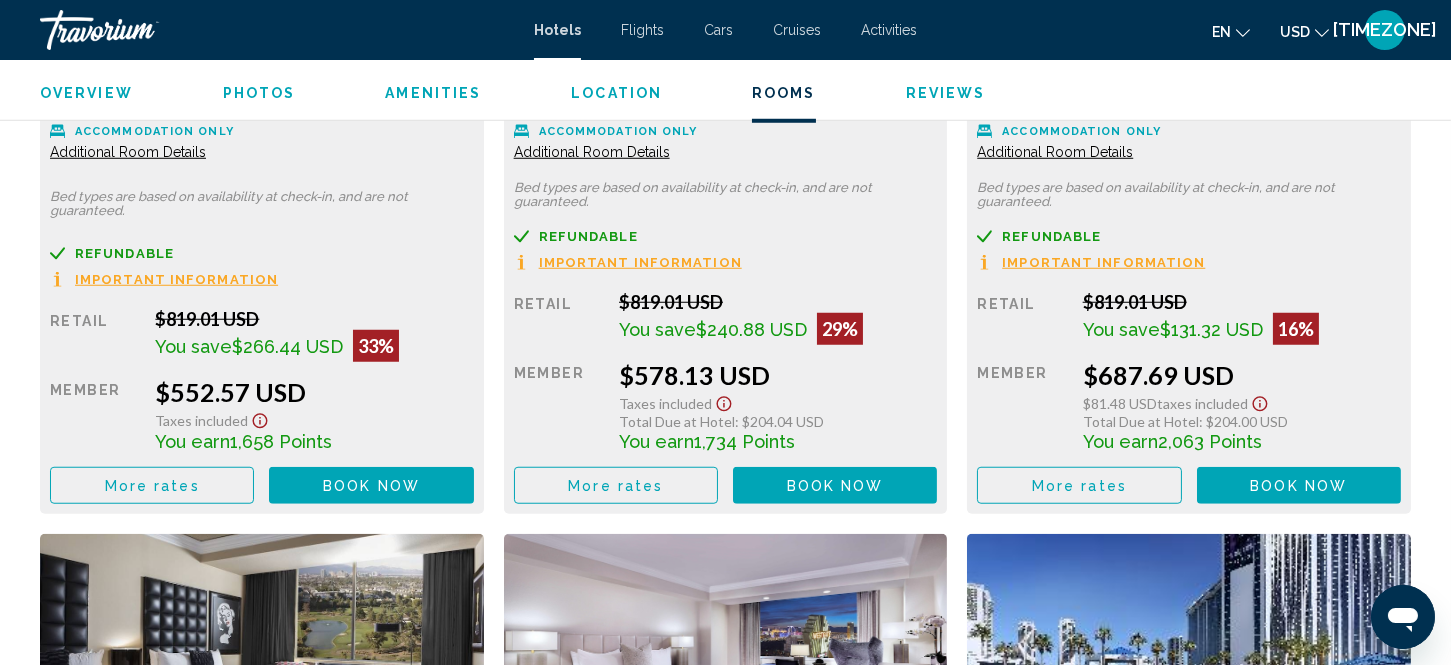 click at bounding box center [260, 418] 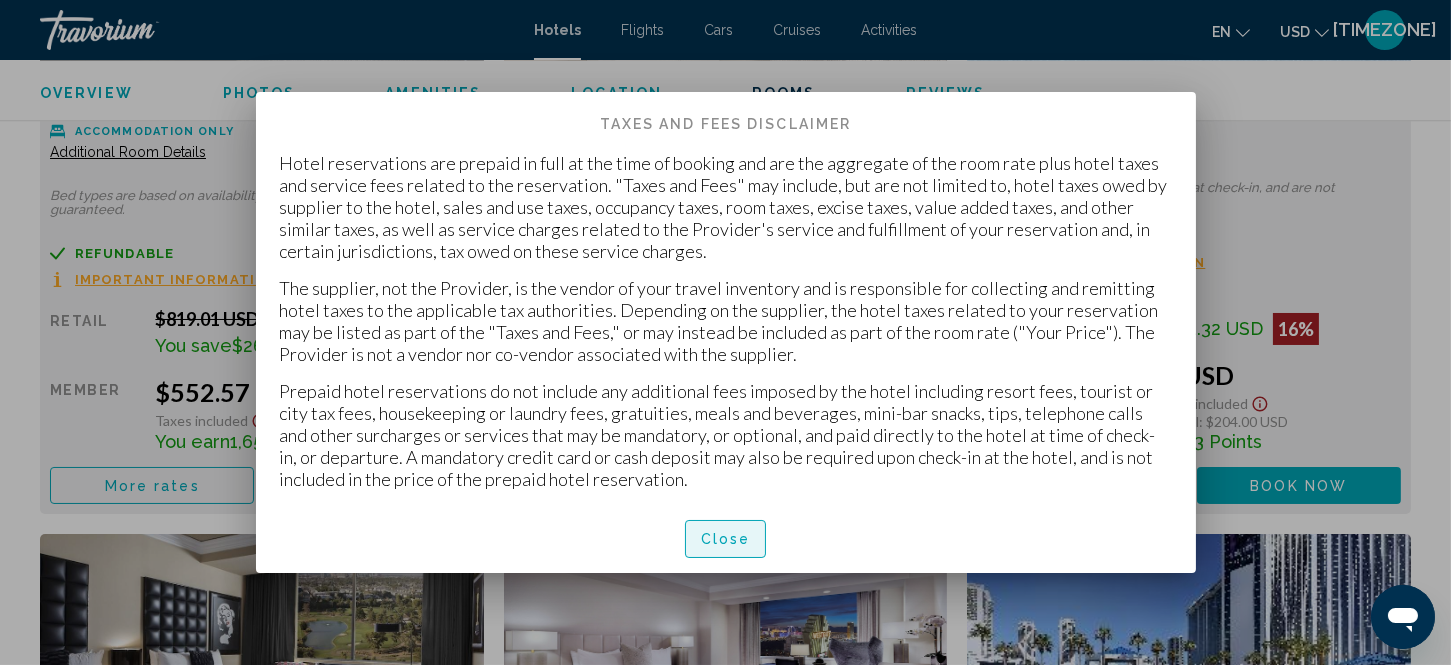 click on "Close" at bounding box center [726, 540] 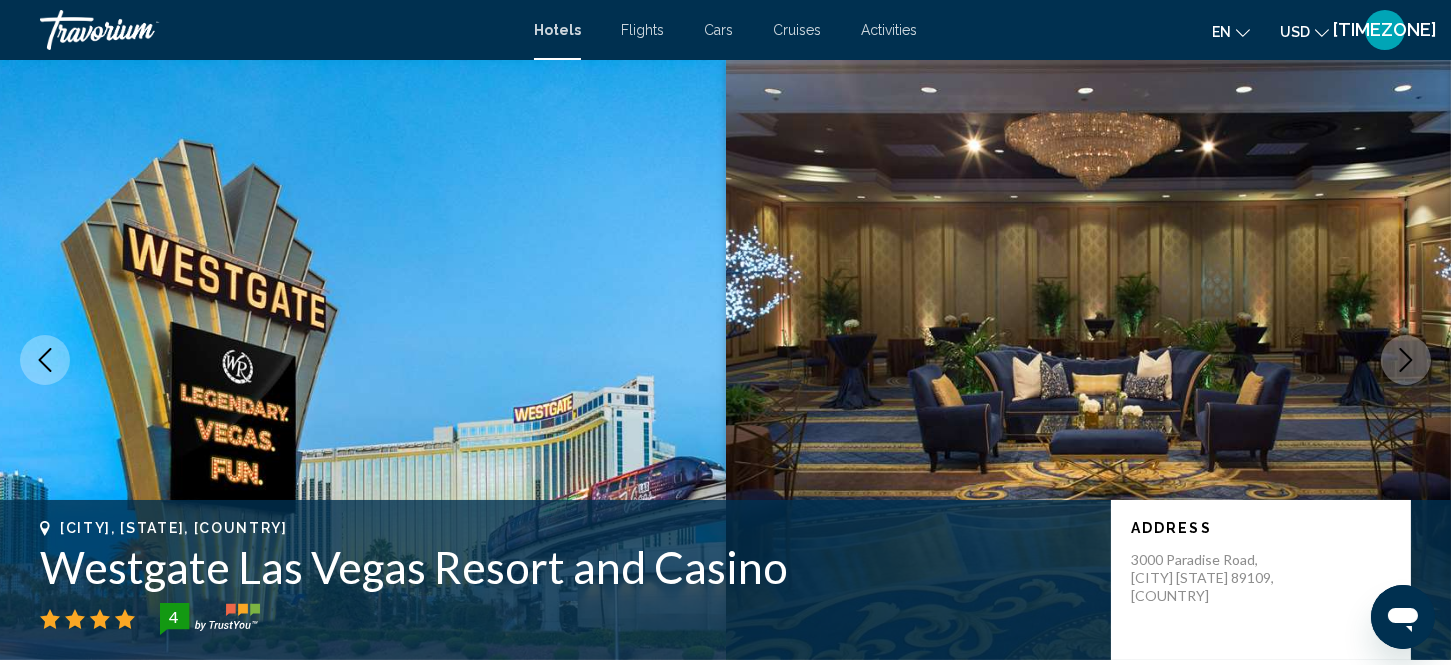 scroll, scrollTop: 2943, scrollLeft: 0, axis: vertical 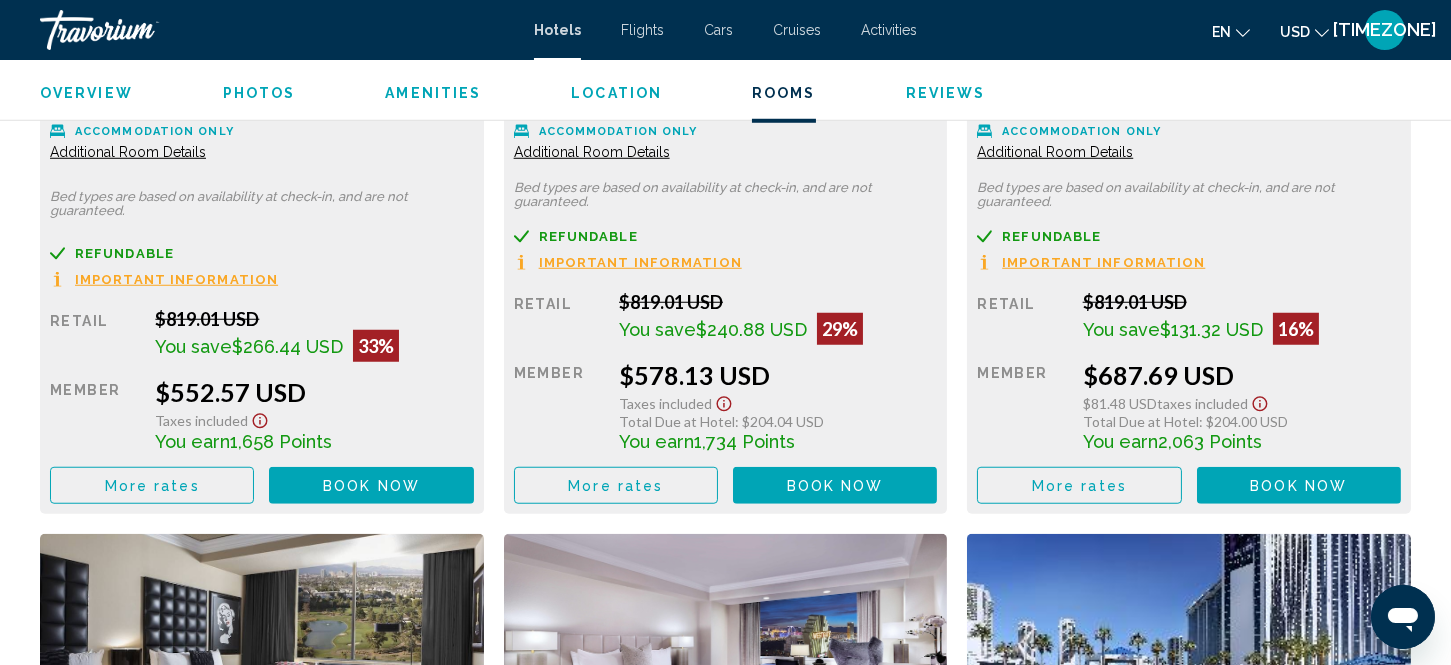click 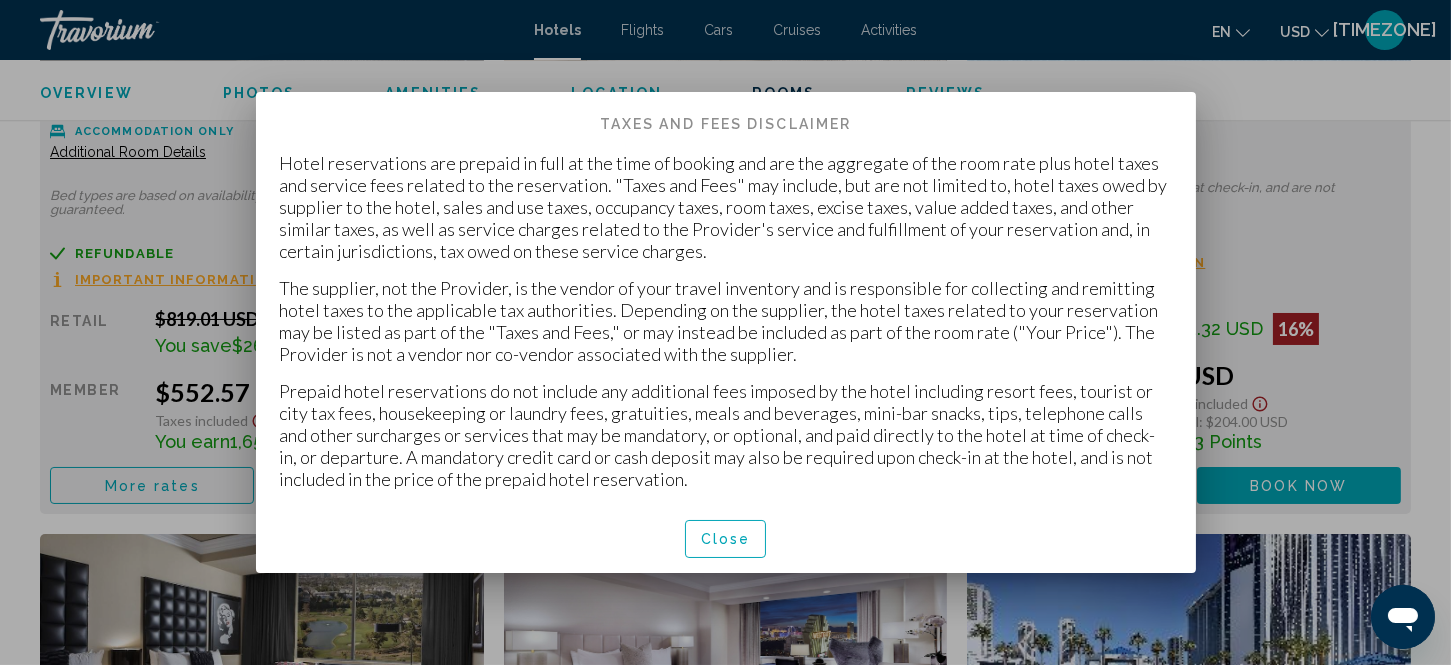 scroll, scrollTop: 0, scrollLeft: 0, axis: both 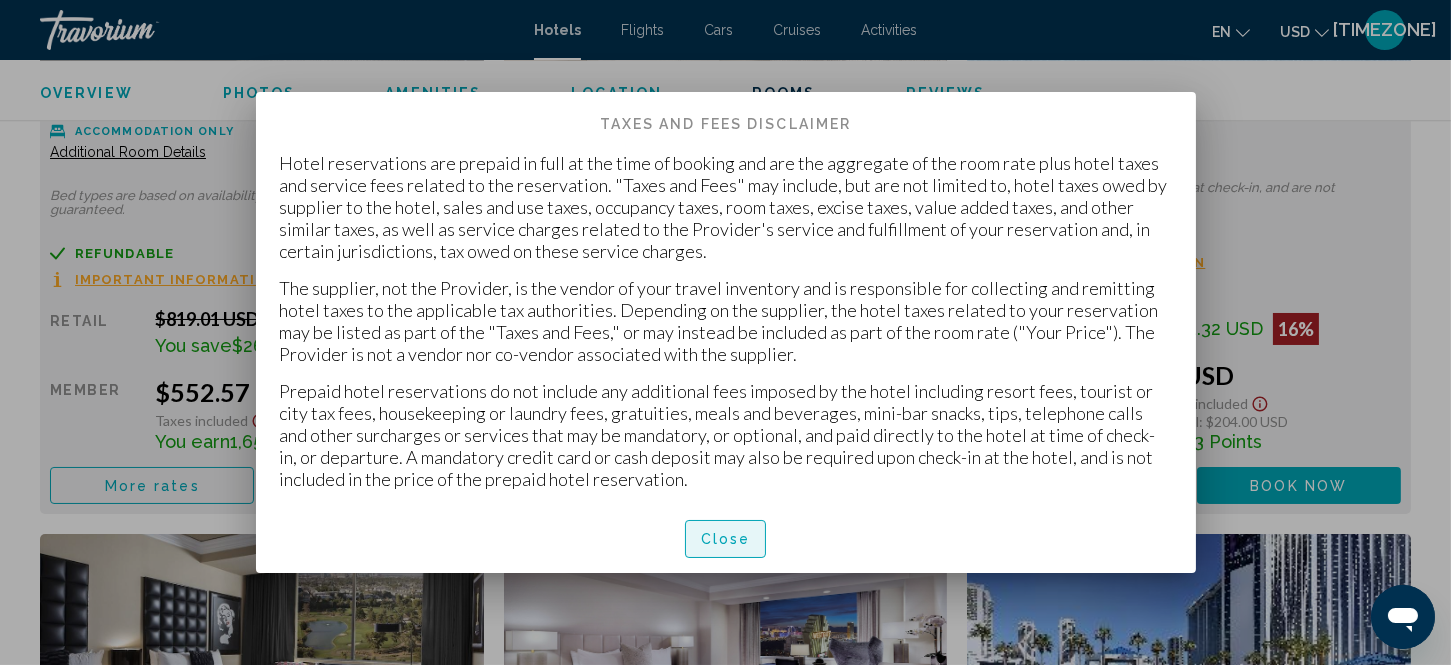 click on "Close" at bounding box center (726, 540) 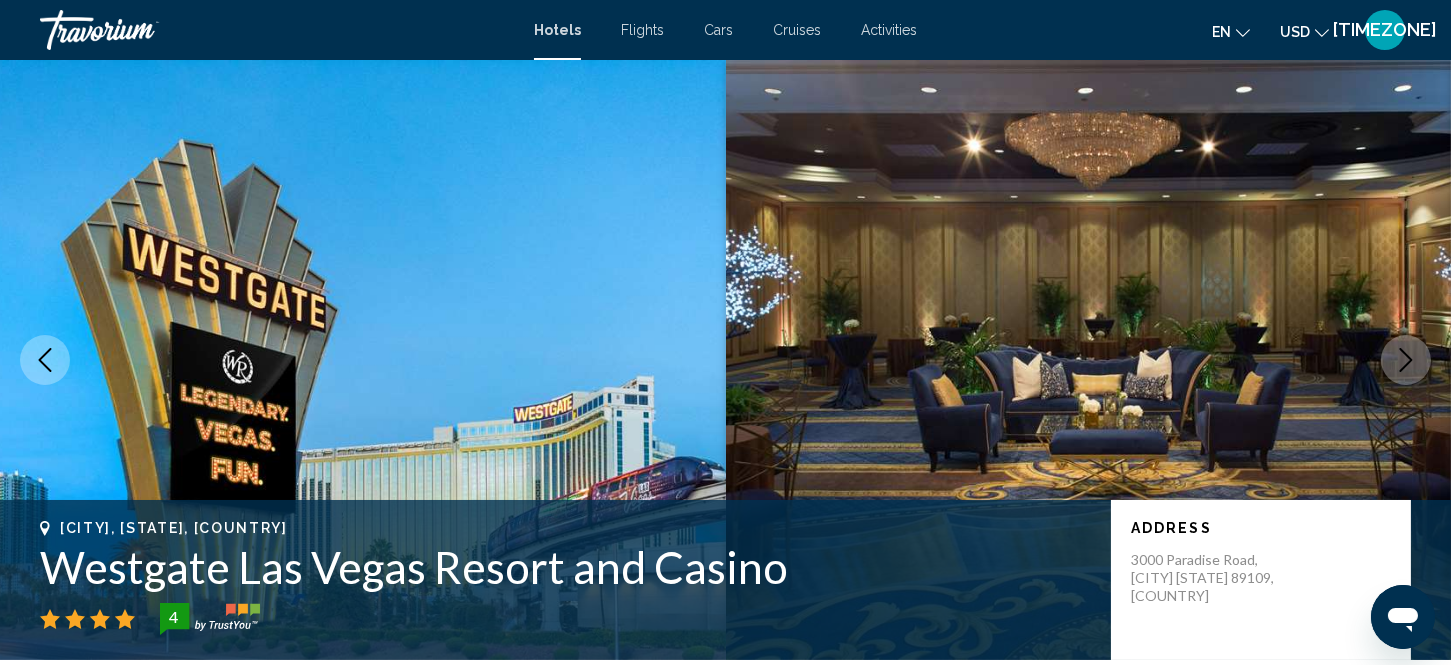 scroll, scrollTop: 2943, scrollLeft: 0, axis: vertical 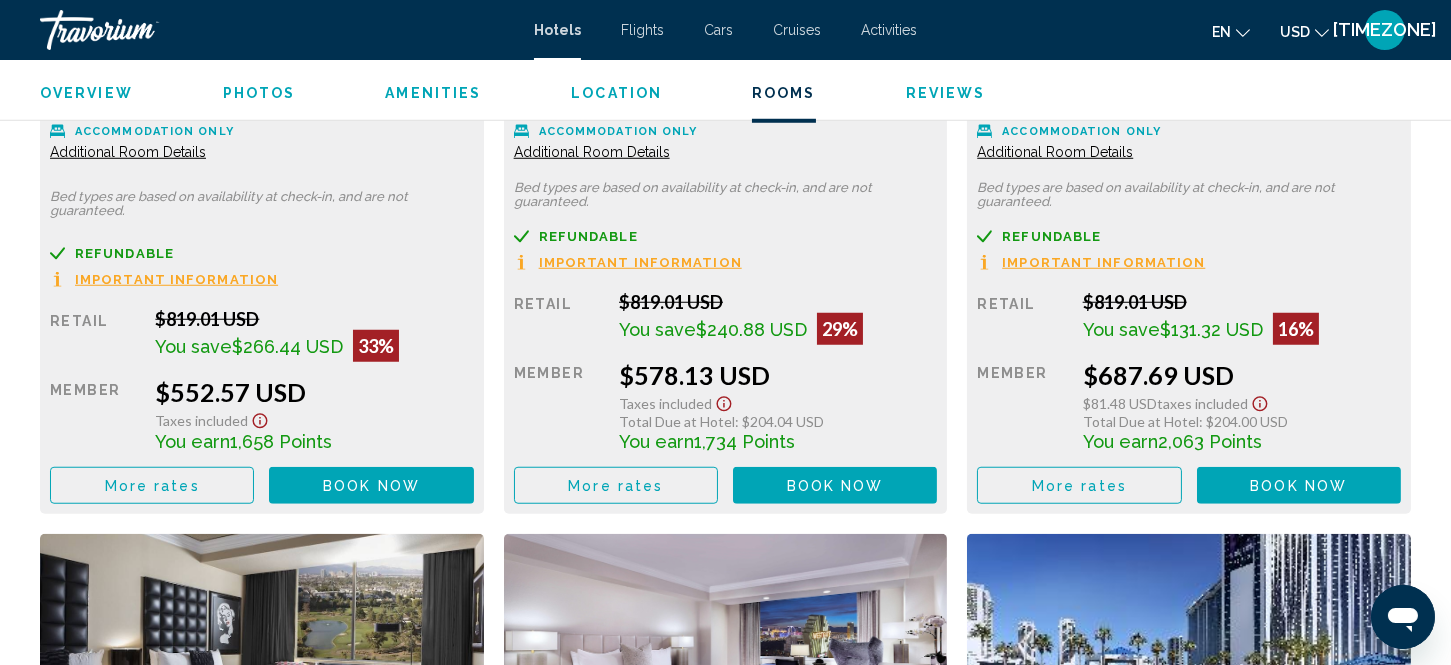click 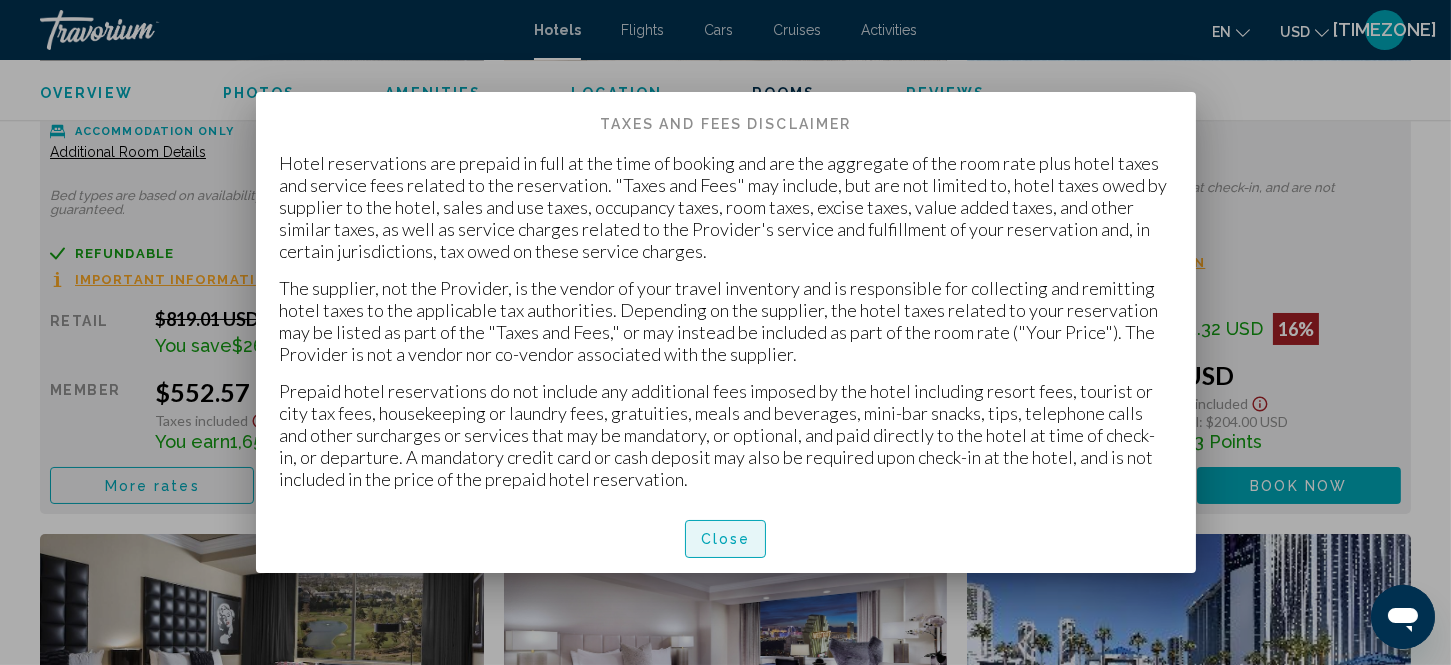 click on "Close" at bounding box center [726, 540] 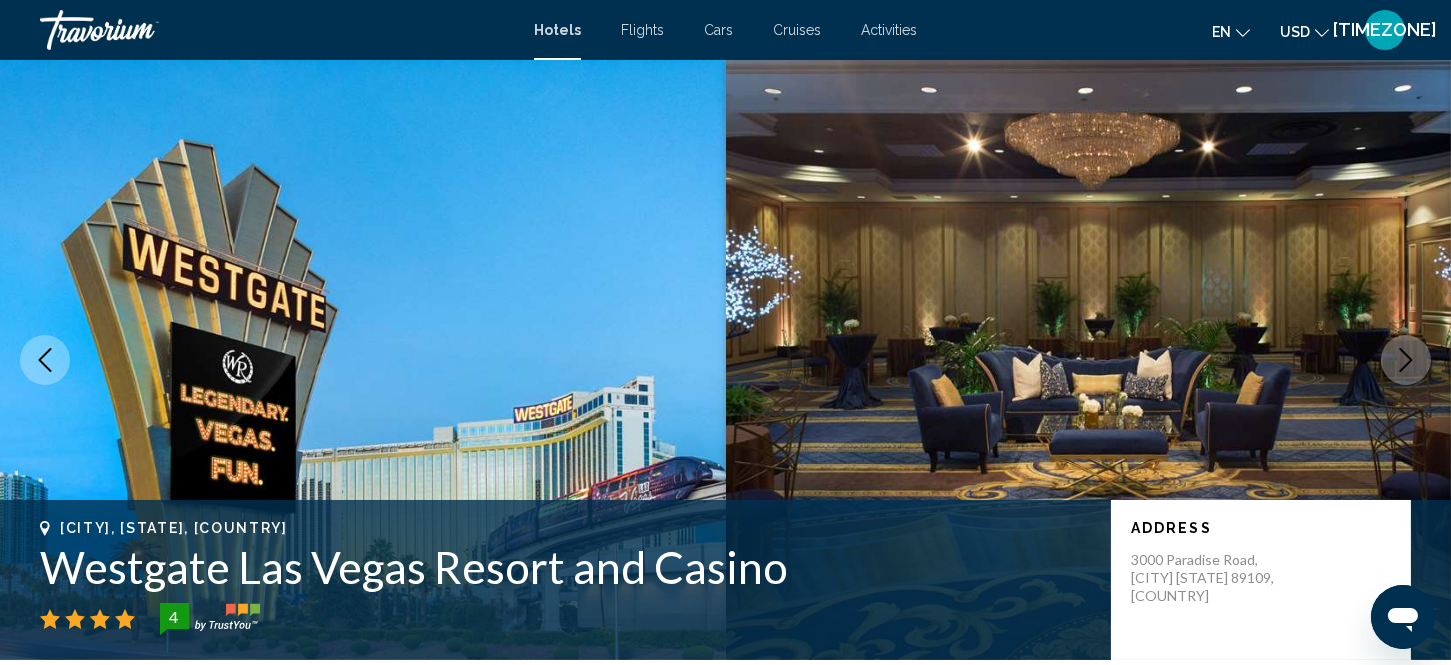 scroll, scrollTop: 2943, scrollLeft: 0, axis: vertical 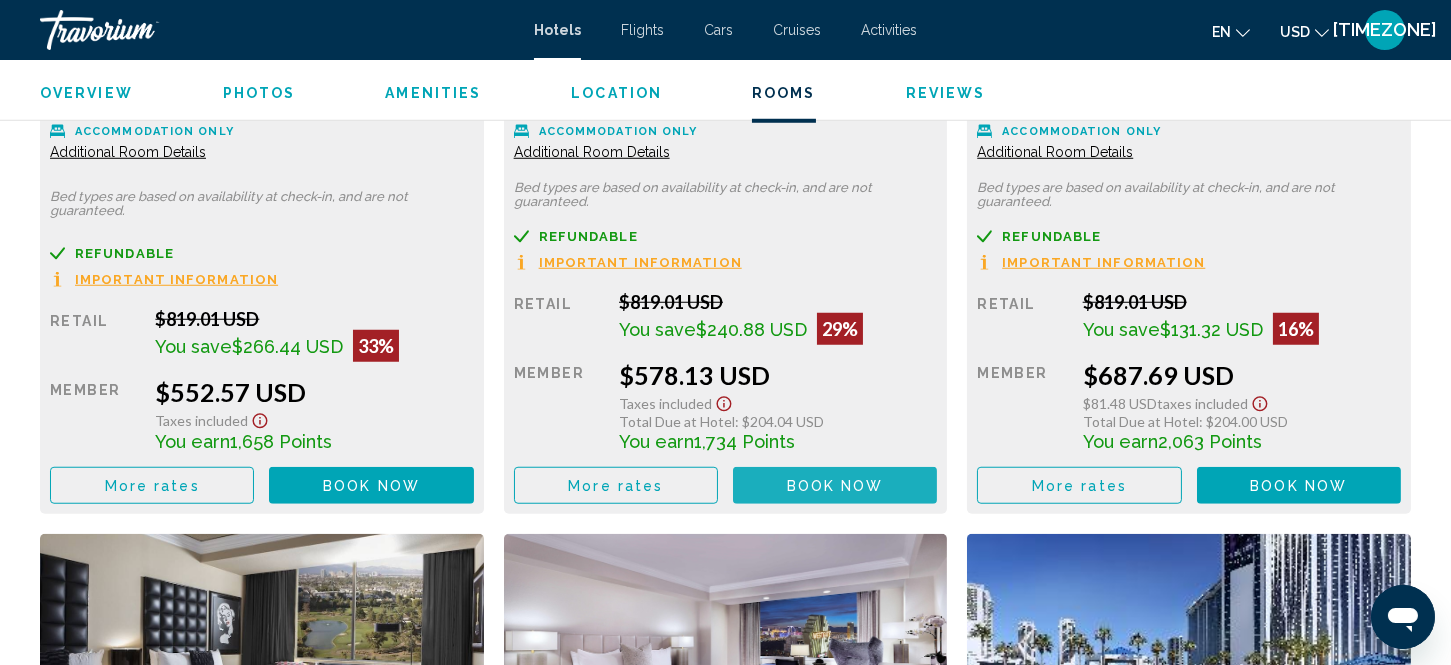 click on "Book now No longer available" at bounding box center [835, 485] 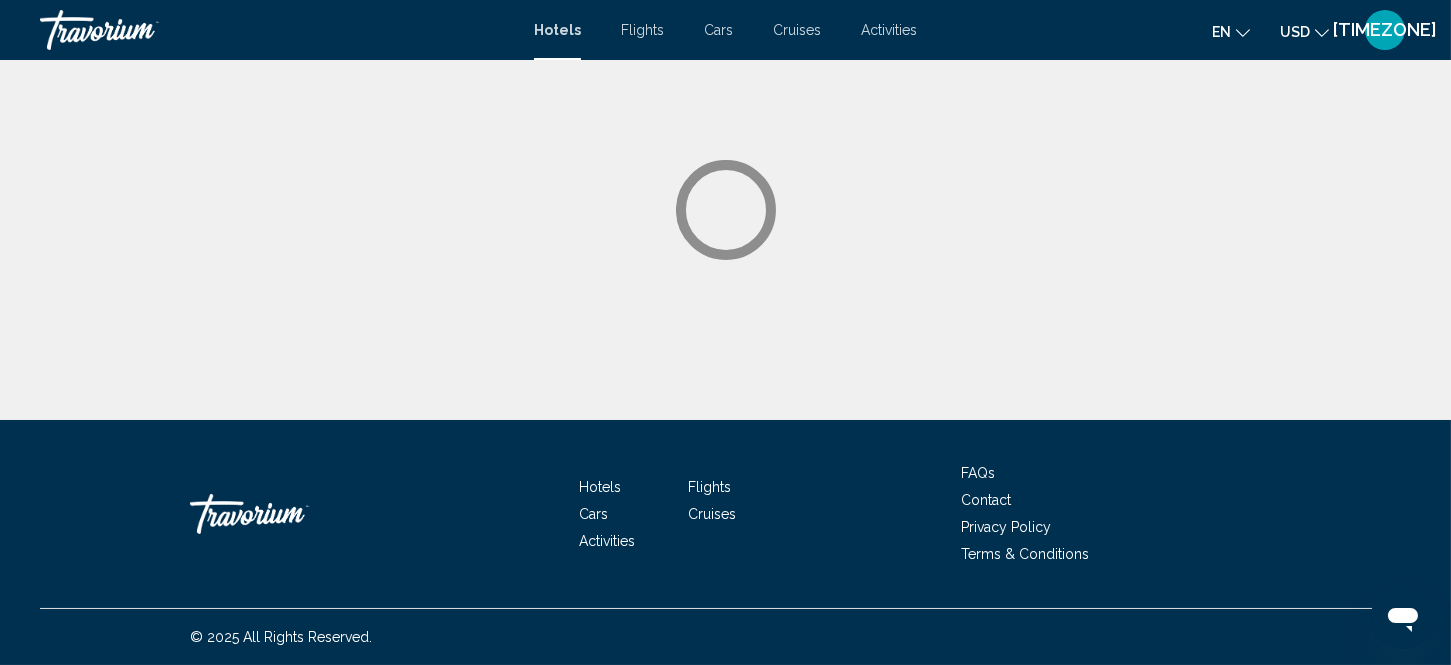 scroll, scrollTop: 0, scrollLeft: 0, axis: both 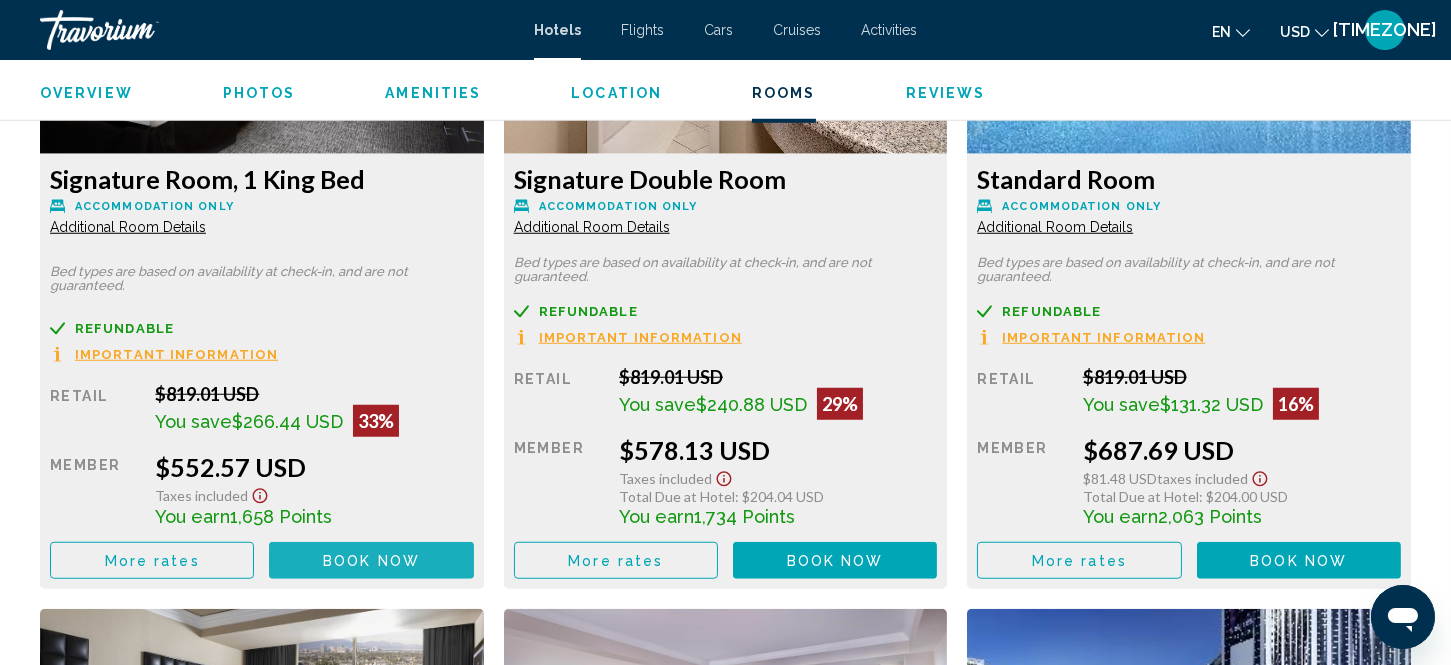 click on "Book now" at bounding box center [371, 561] 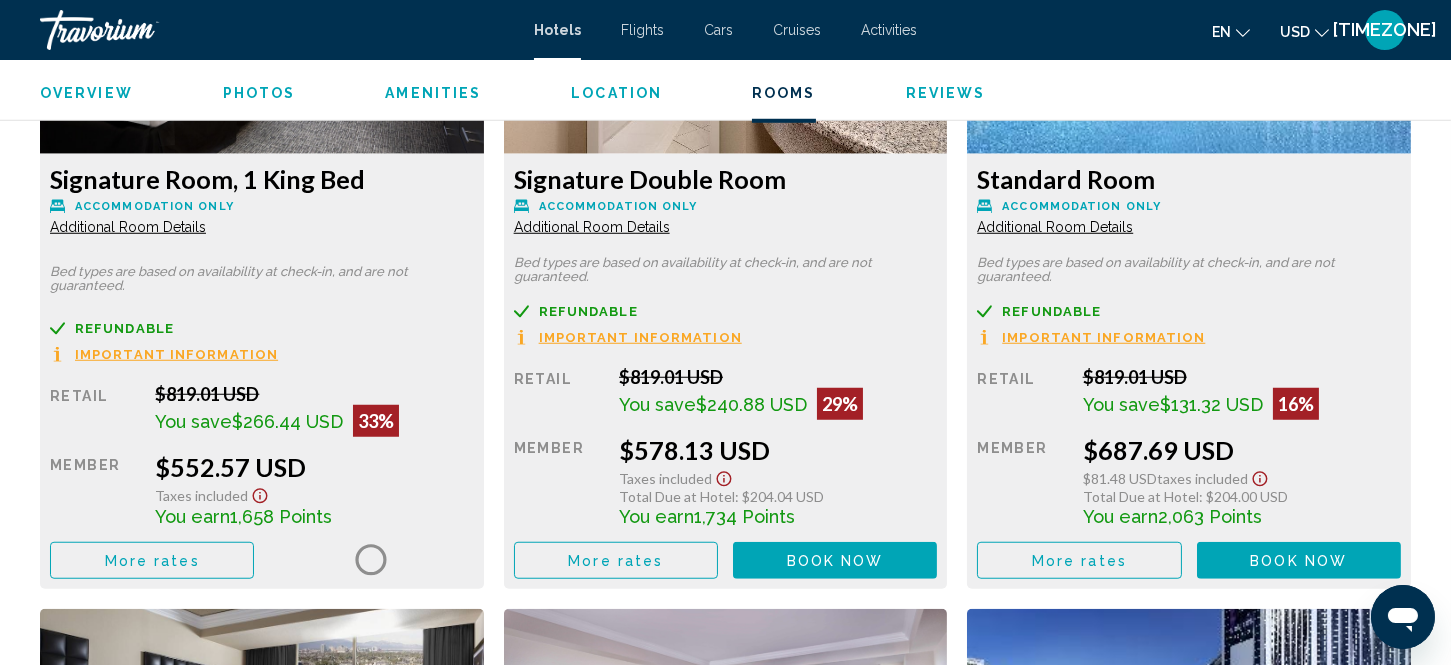 scroll, scrollTop: 0, scrollLeft: 0, axis: both 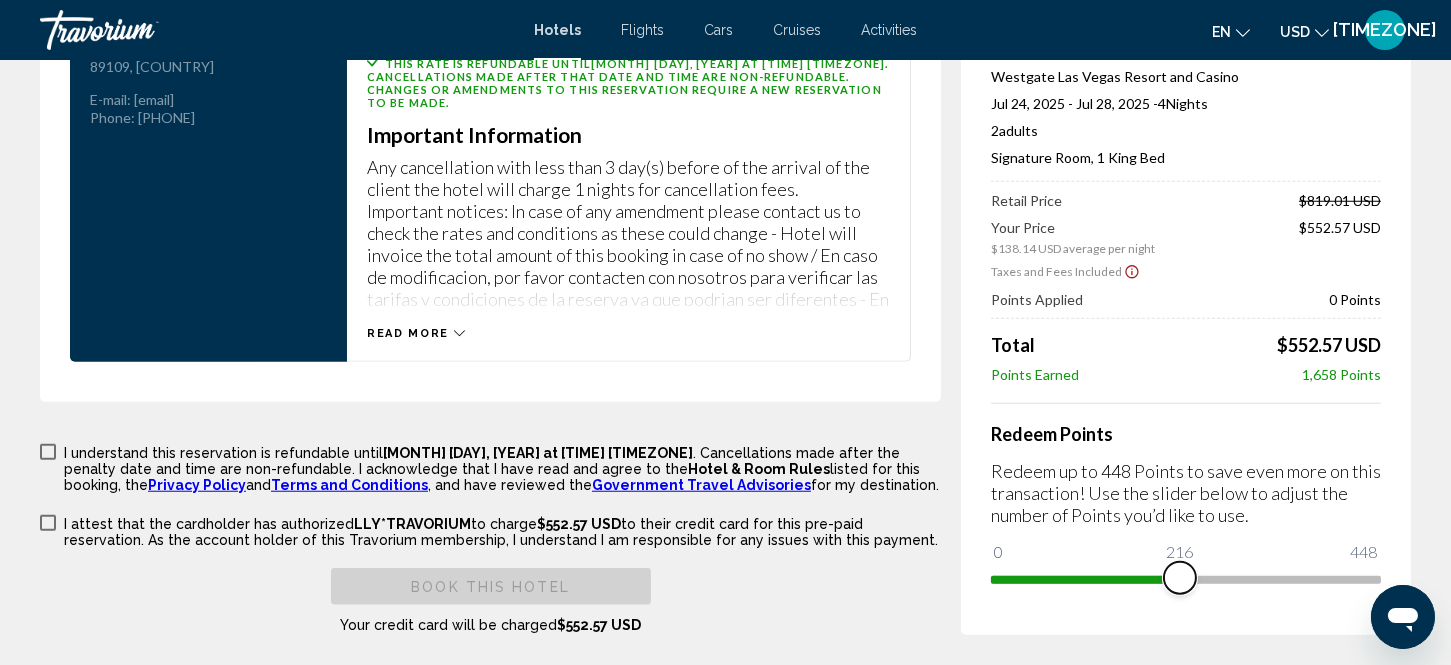 drag, startPoint x: 998, startPoint y: 536, endPoint x: 1180, endPoint y: 541, distance: 182.06866 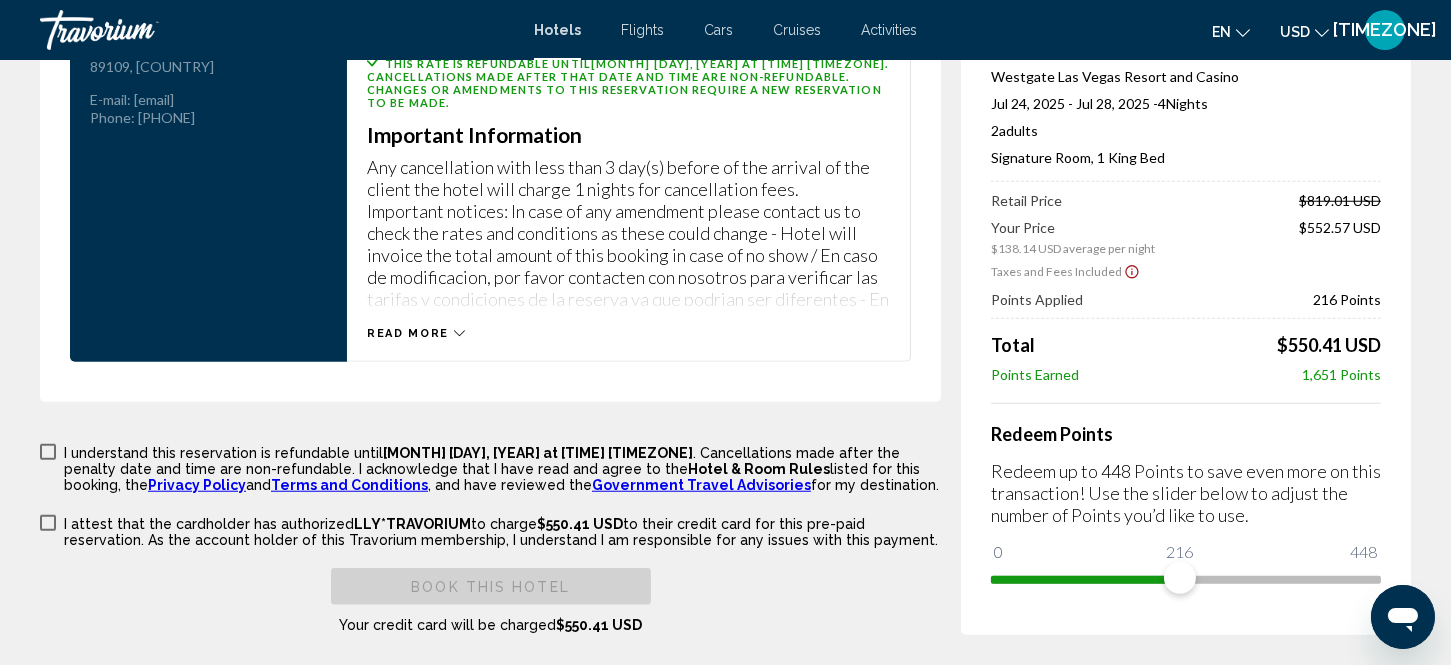 drag, startPoint x: 1180, startPoint y: 541, endPoint x: 1201, endPoint y: 542, distance: 21.023796 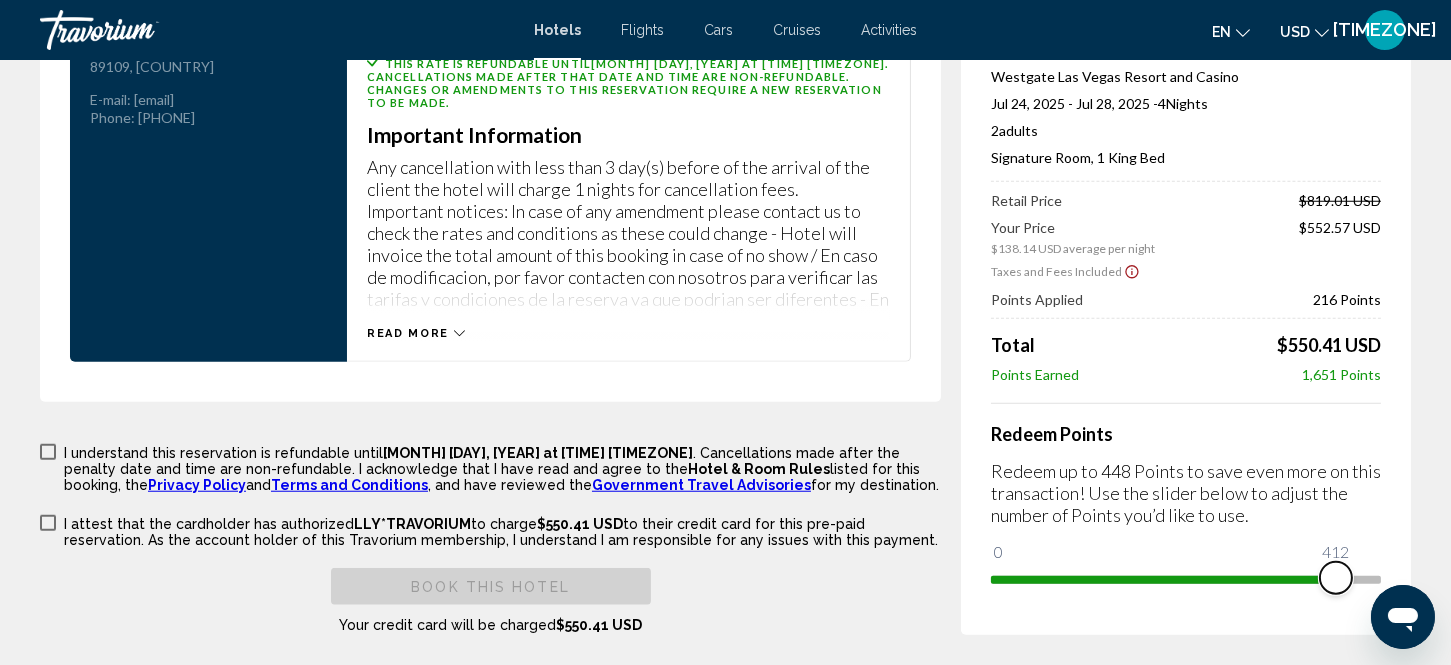 drag, startPoint x: 1175, startPoint y: 534, endPoint x: 1367, endPoint y: 525, distance: 192.21082 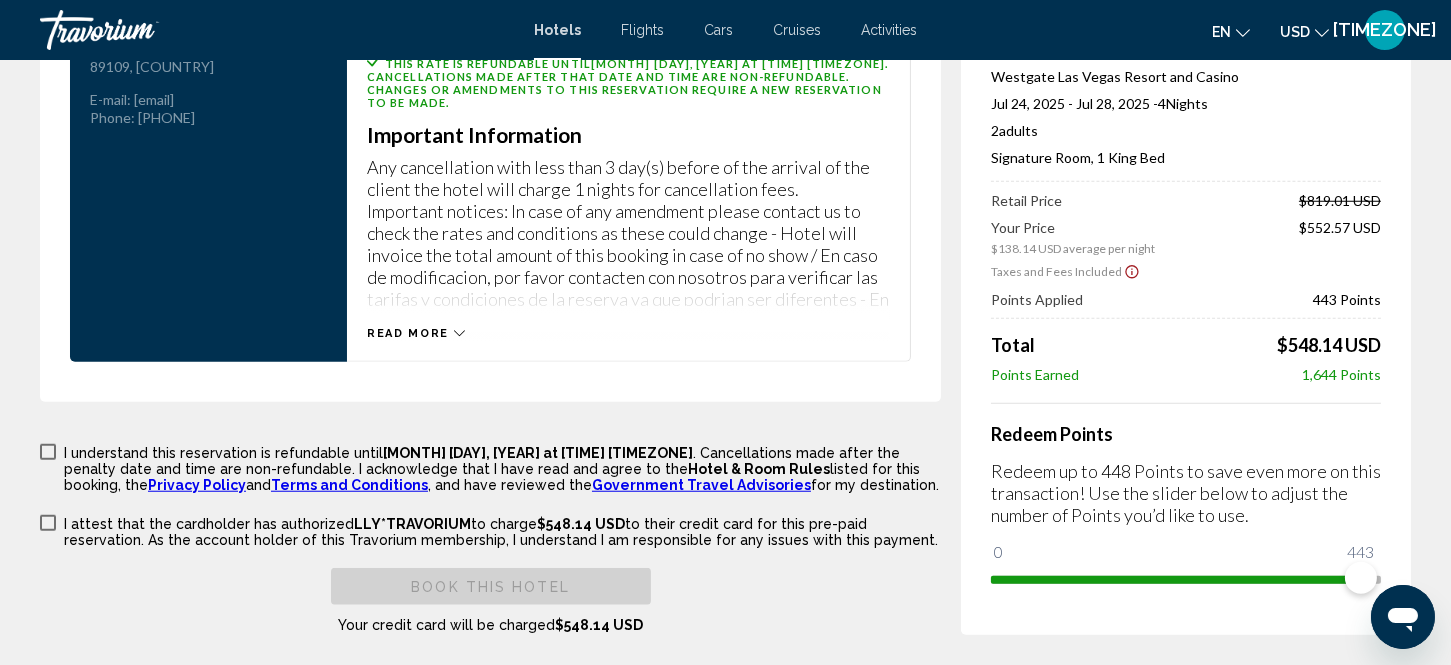click 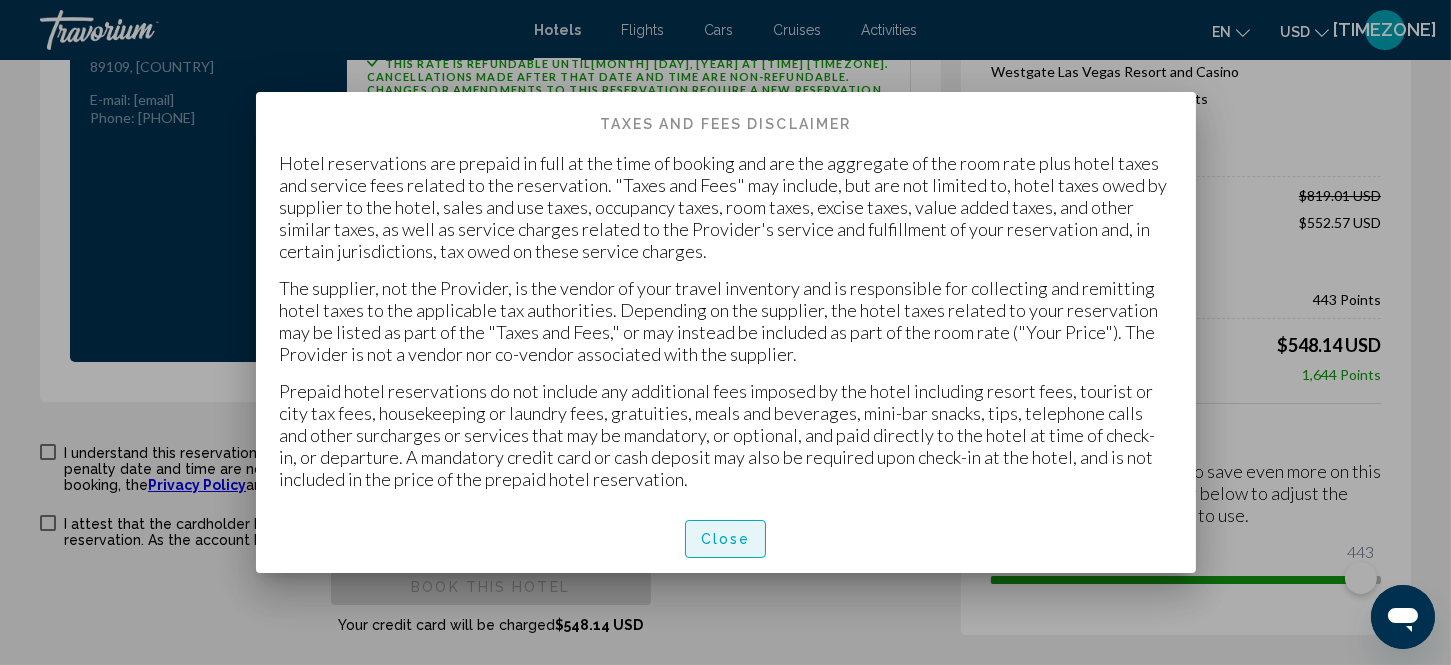 click on "Close" at bounding box center (726, 540) 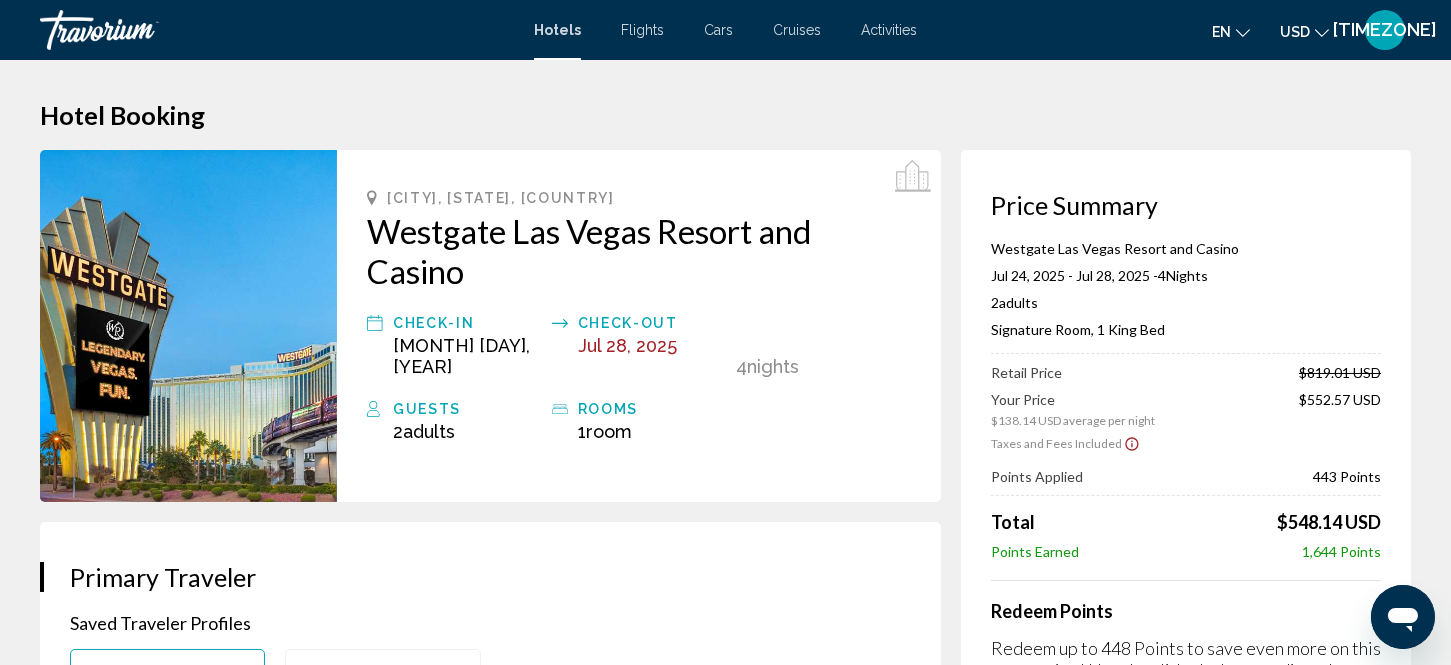 scroll, scrollTop: 3040, scrollLeft: 0, axis: vertical 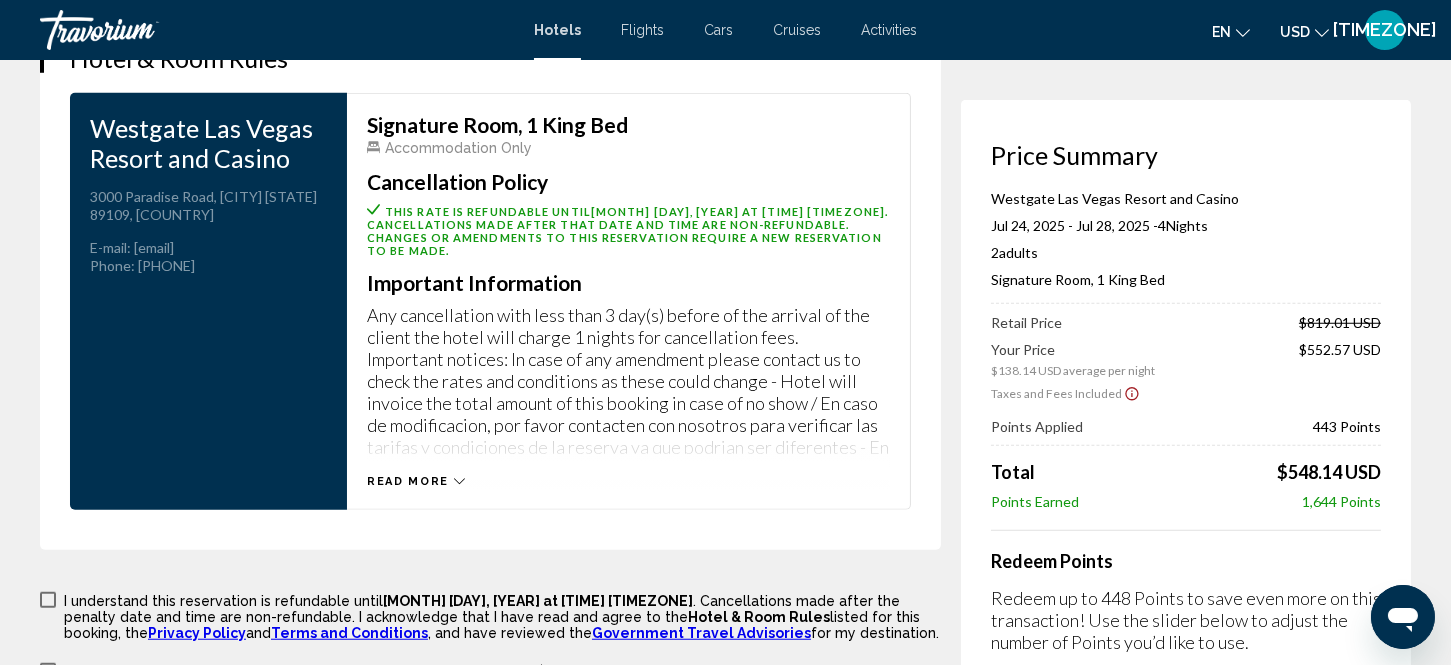 click 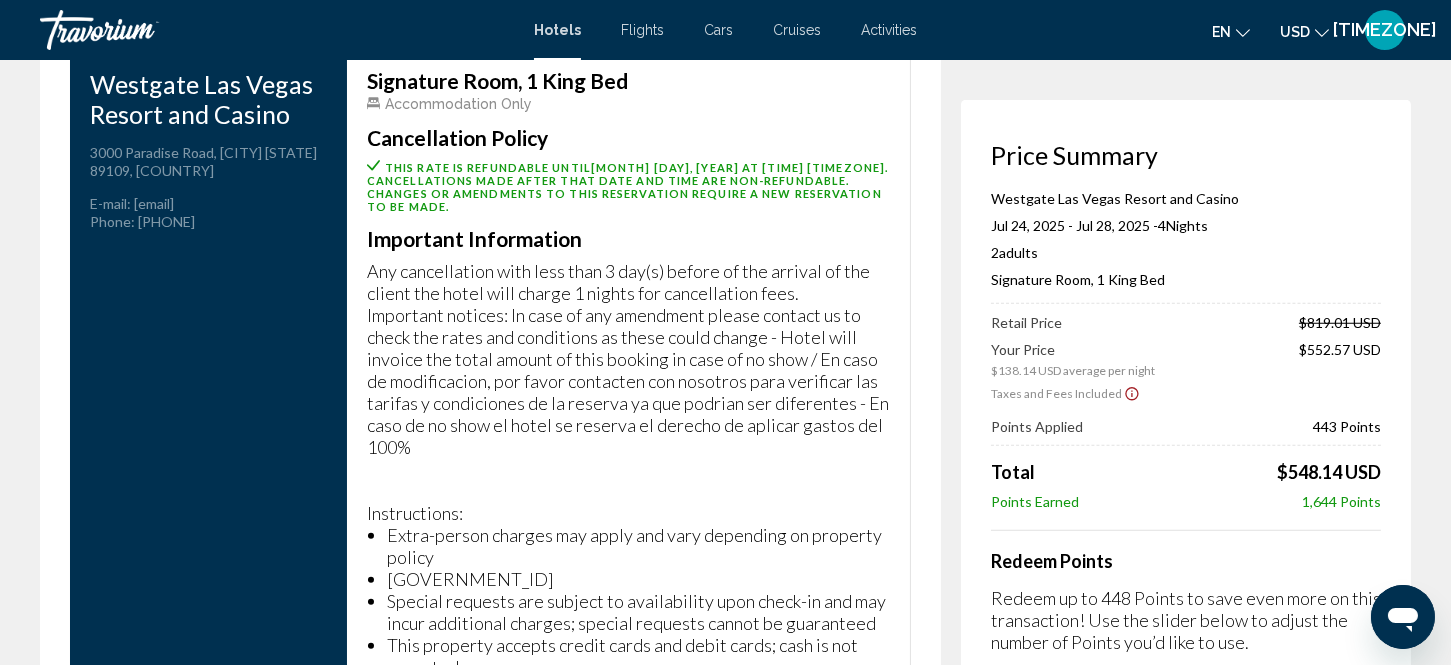 scroll, scrollTop: 2966, scrollLeft: 0, axis: vertical 